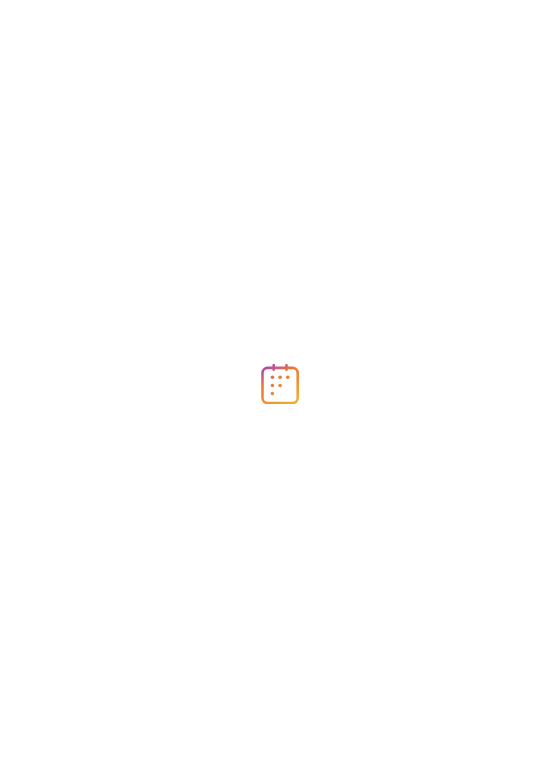 scroll, scrollTop: 0, scrollLeft: 0, axis: both 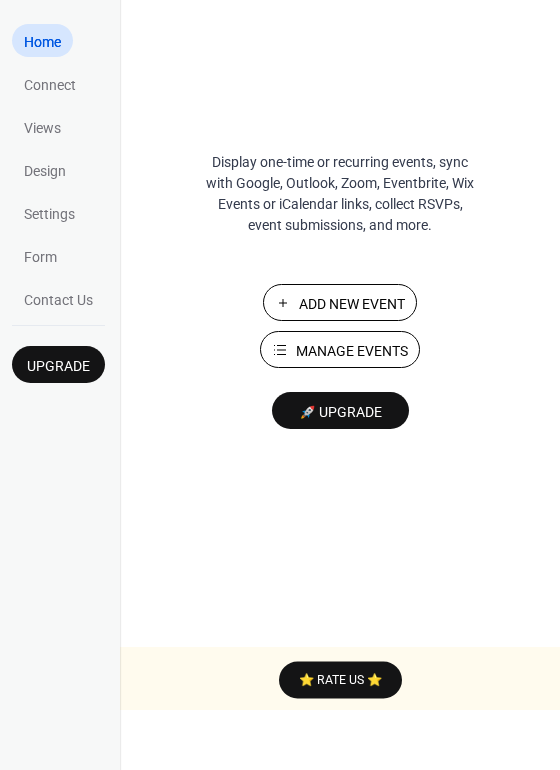 click on "Manage Events" at bounding box center (352, 351) 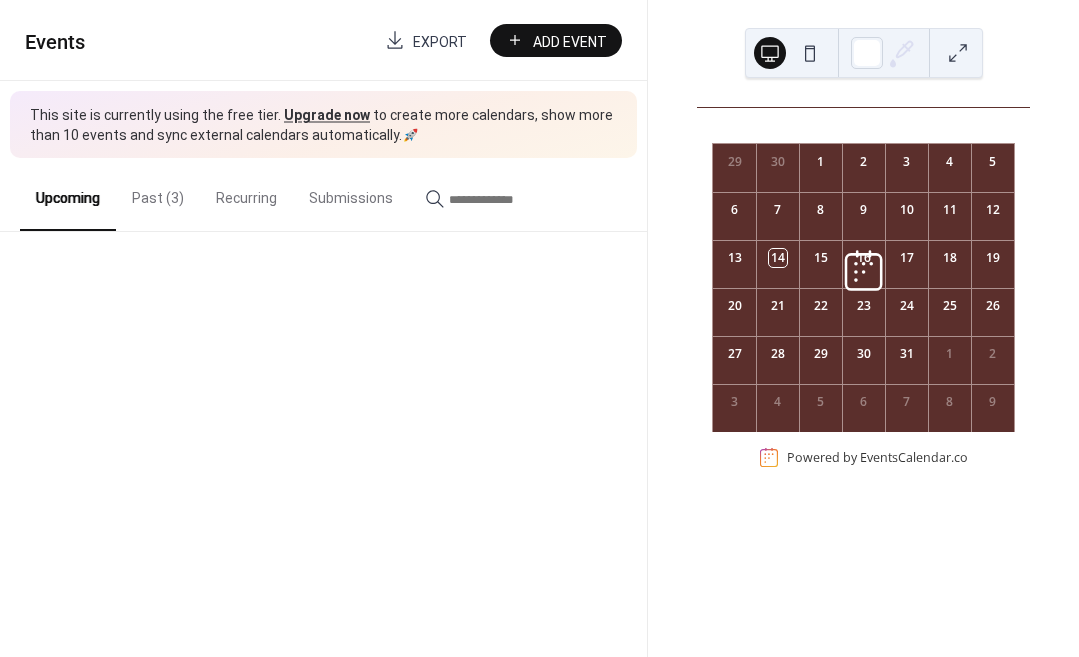 scroll, scrollTop: 0, scrollLeft: 0, axis: both 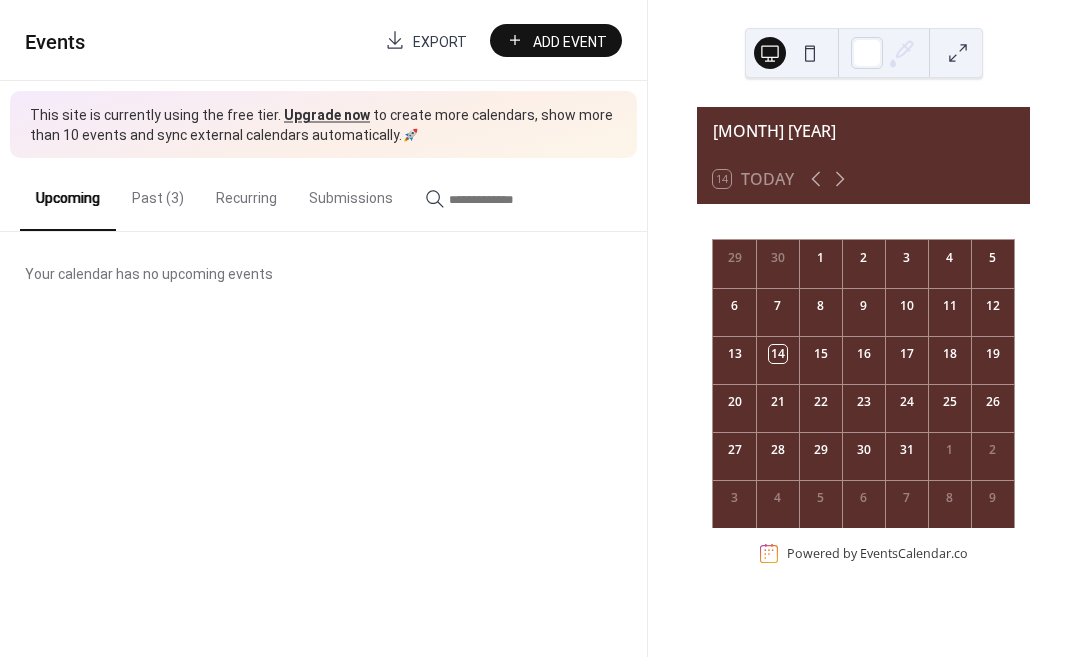 click on "Past (3)" at bounding box center (158, 193) 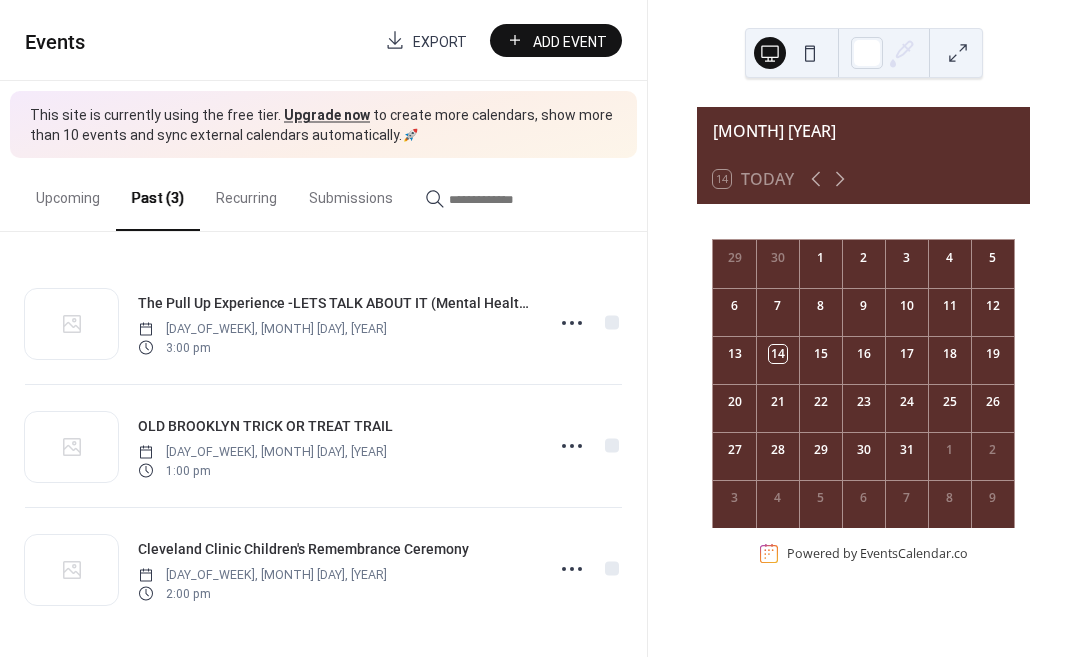 click on "27" at bounding box center [735, 450] 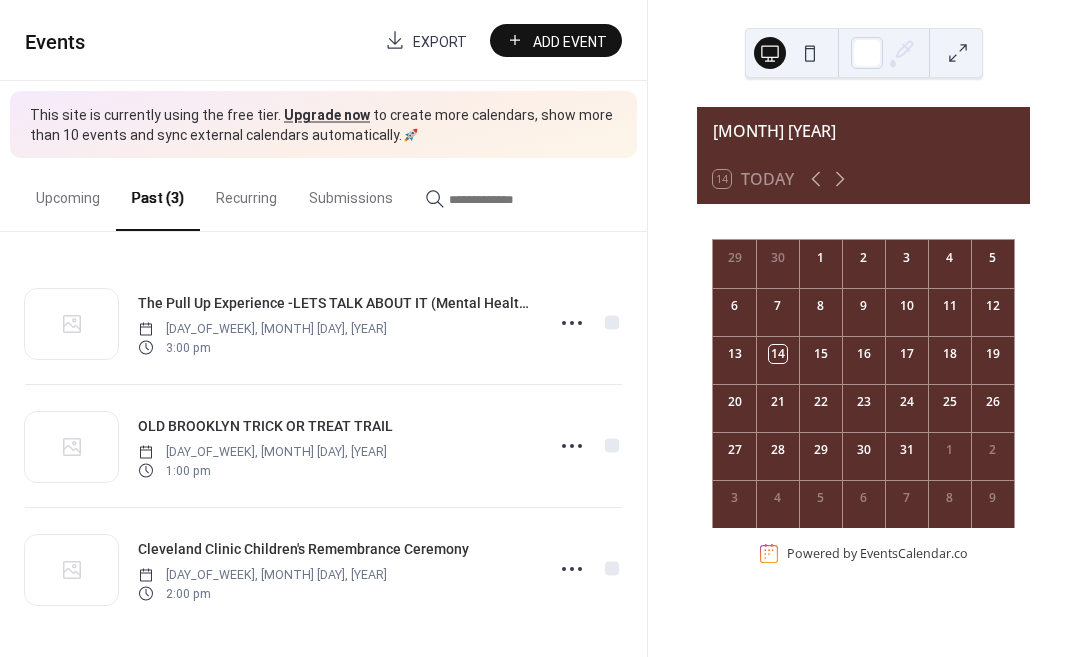 click on "Add Event" at bounding box center [570, 41] 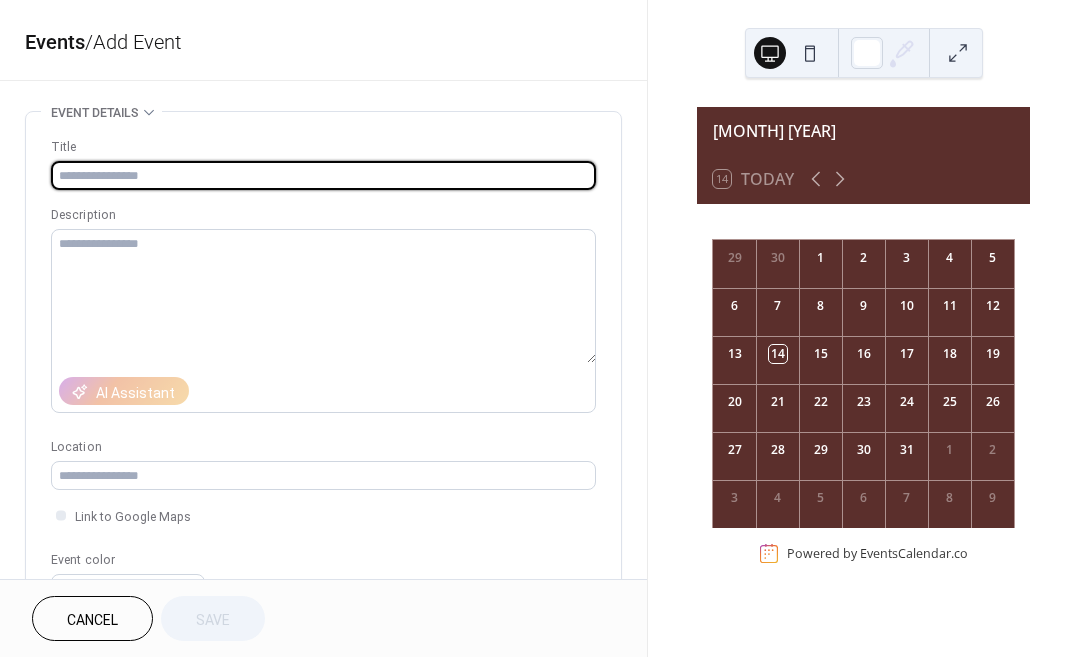 click at bounding box center (323, 175) 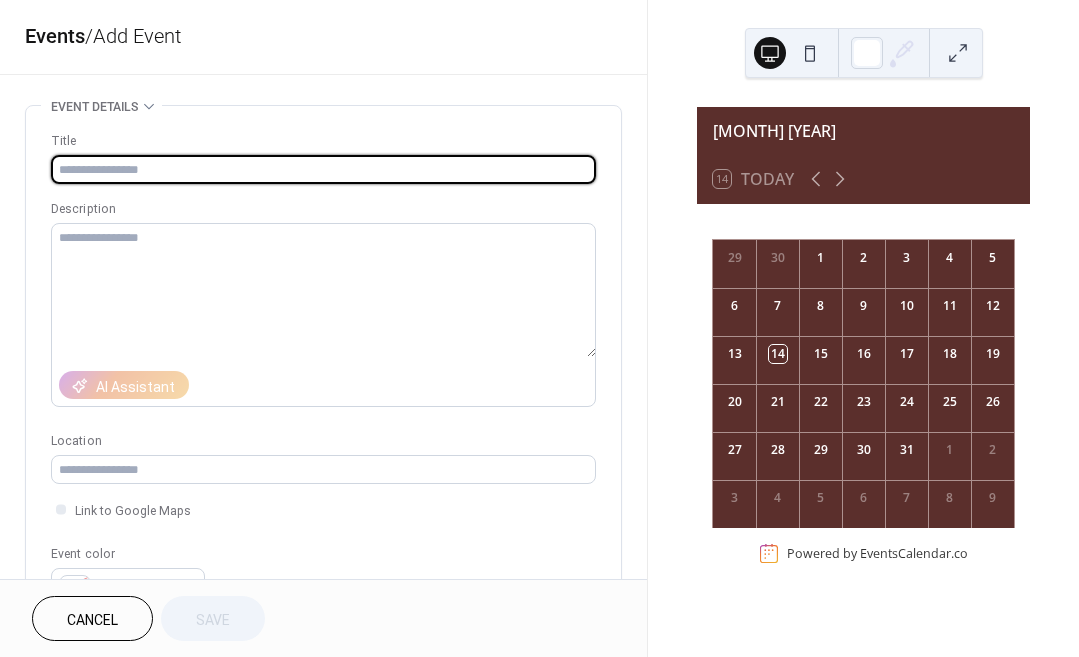 scroll, scrollTop: 2, scrollLeft: 0, axis: vertical 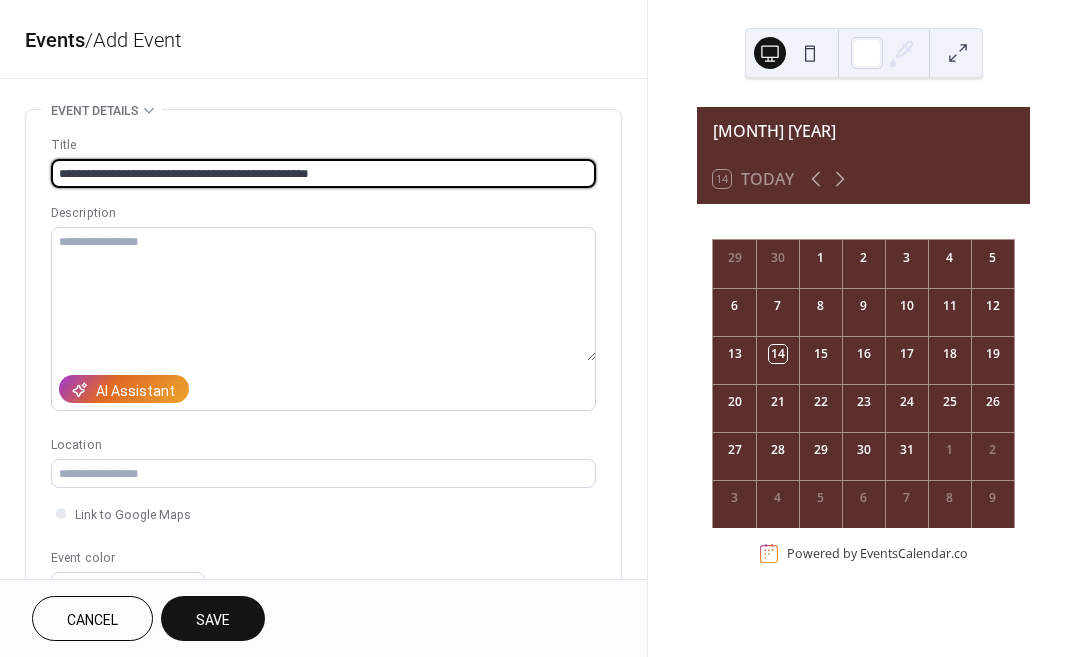 click on "**********" at bounding box center [323, 173] 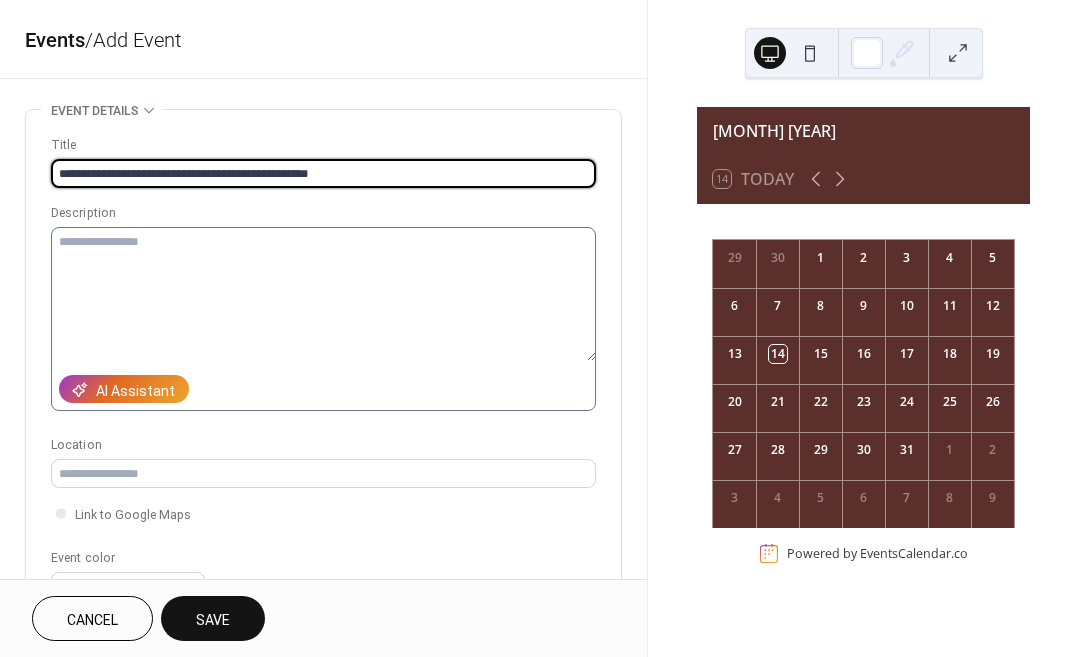 type on "**********" 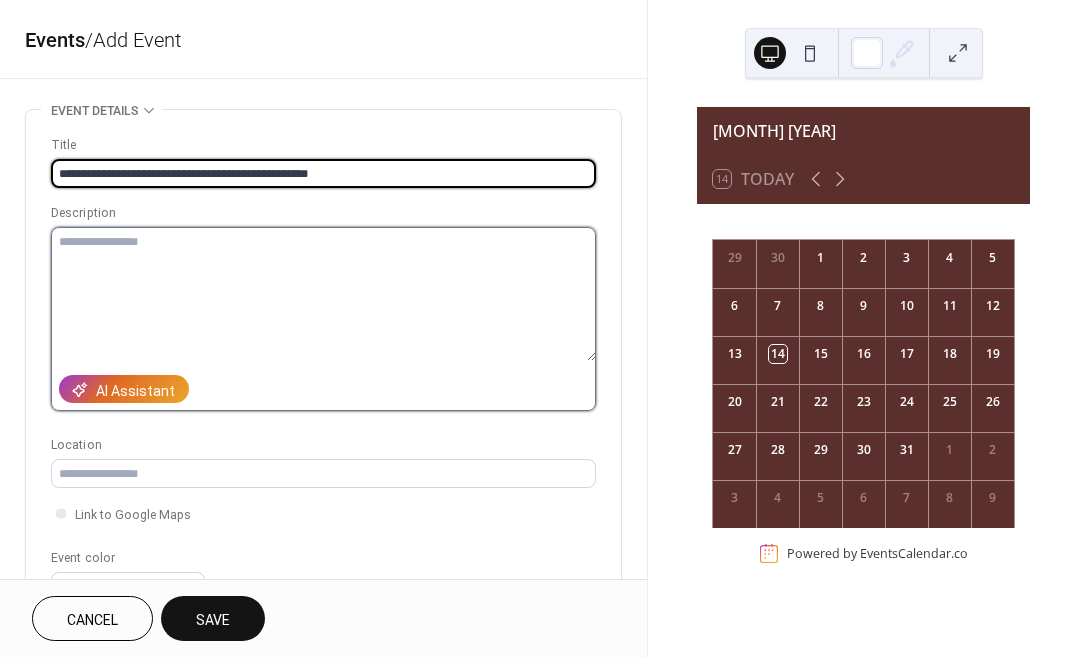 click at bounding box center (323, 294) 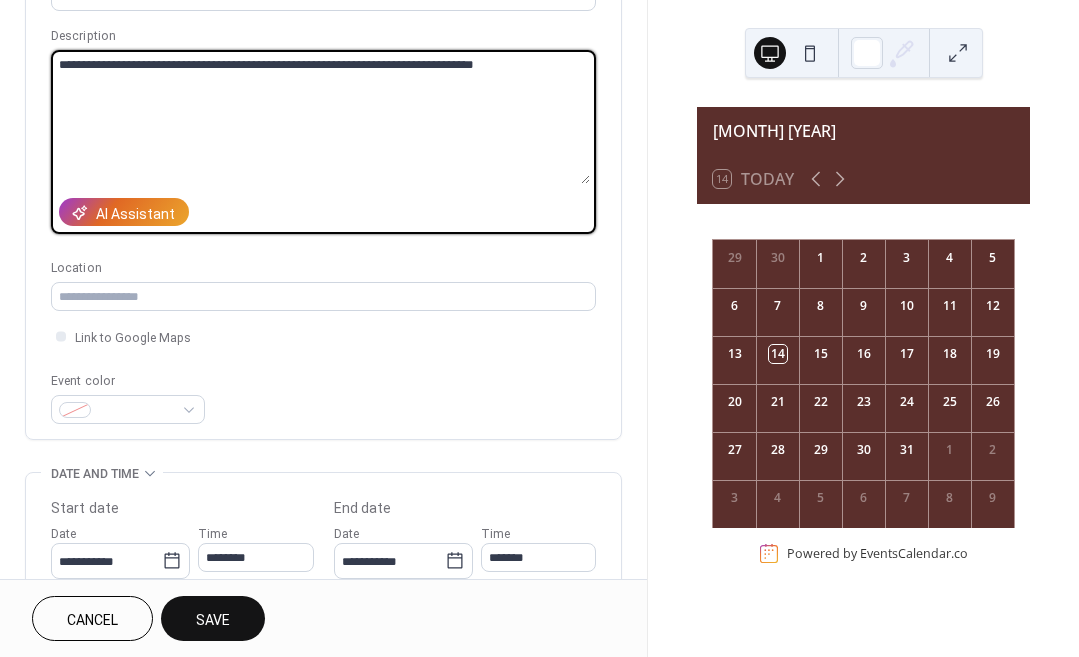 scroll, scrollTop: 181, scrollLeft: 0, axis: vertical 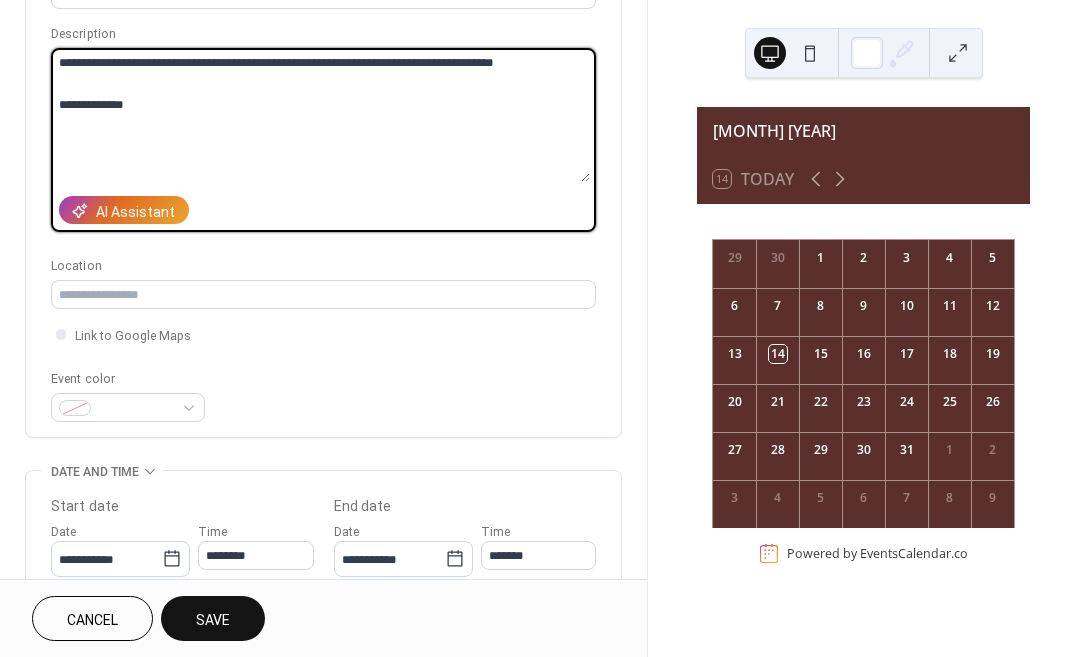 click on "**********" at bounding box center [320, 115] 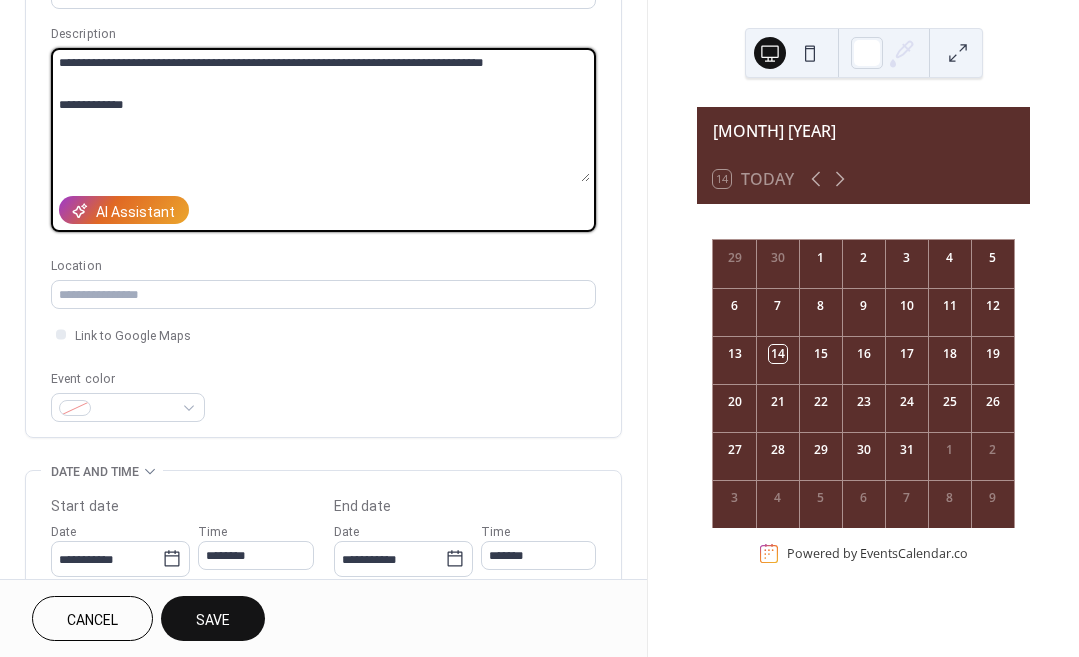 click on "**********" at bounding box center (320, 115) 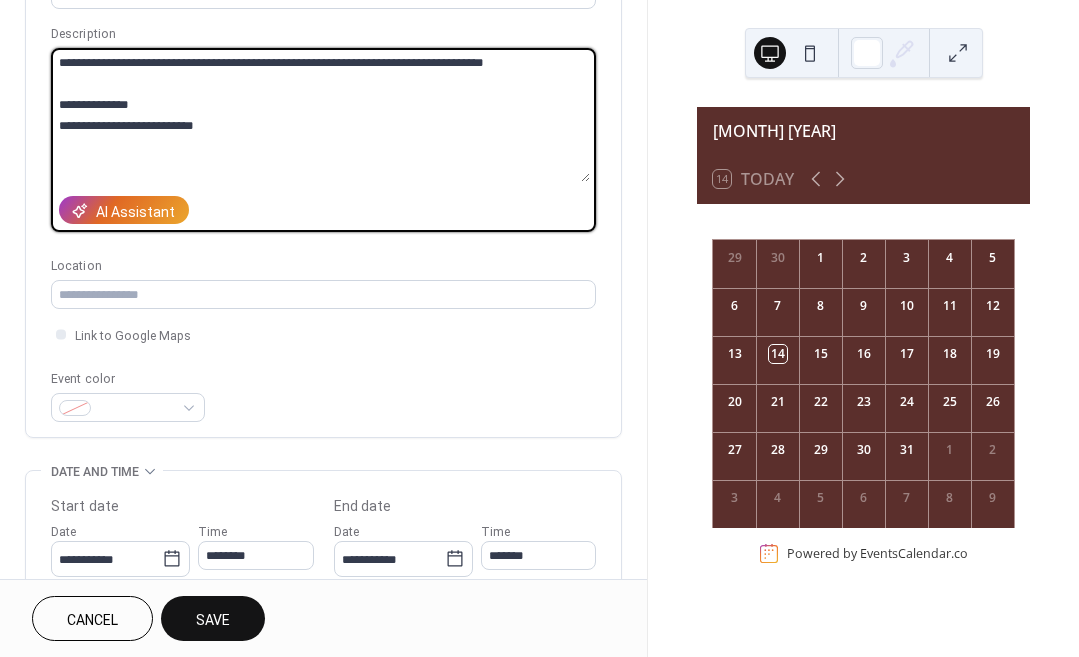 click on "**********" at bounding box center (320, 115) 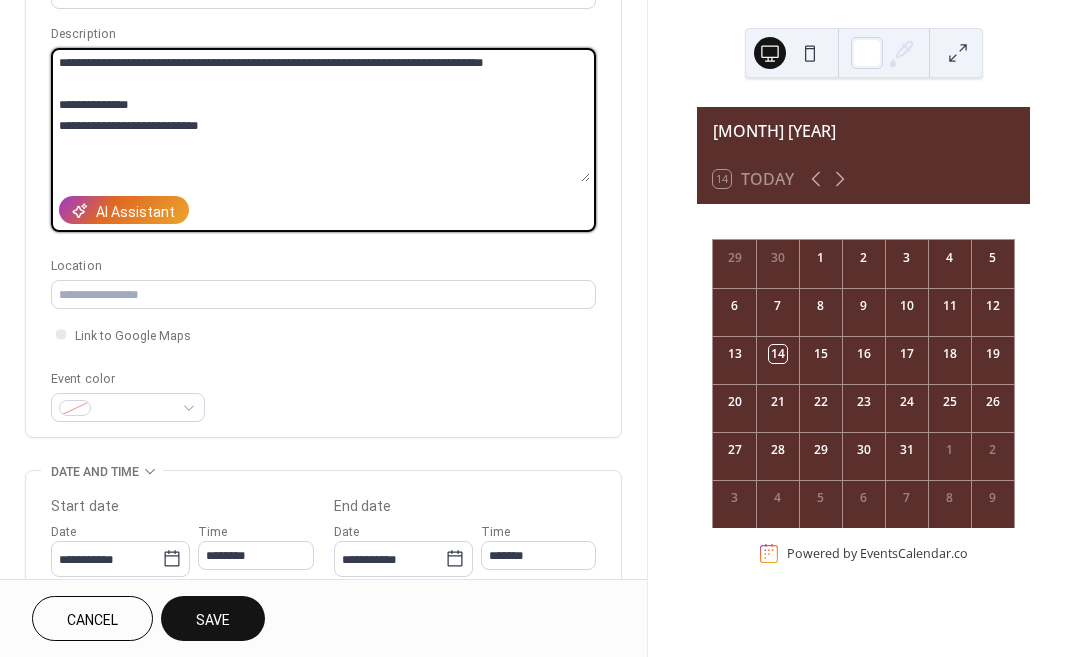click on "**********" at bounding box center [320, 115] 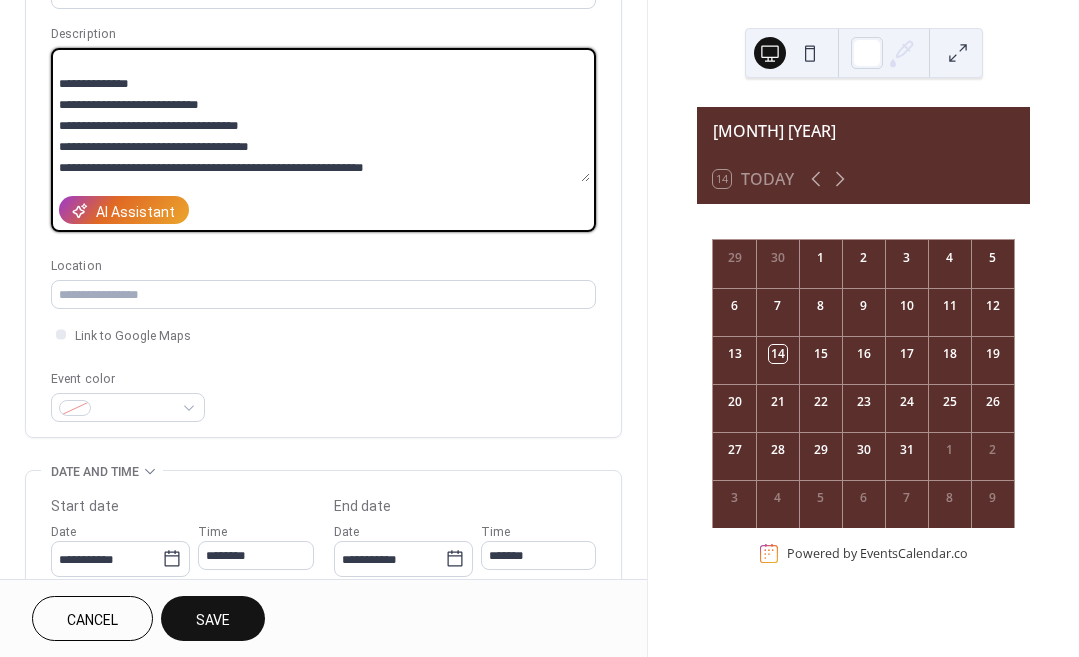 scroll, scrollTop: 55, scrollLeft: 0, axis: vertical 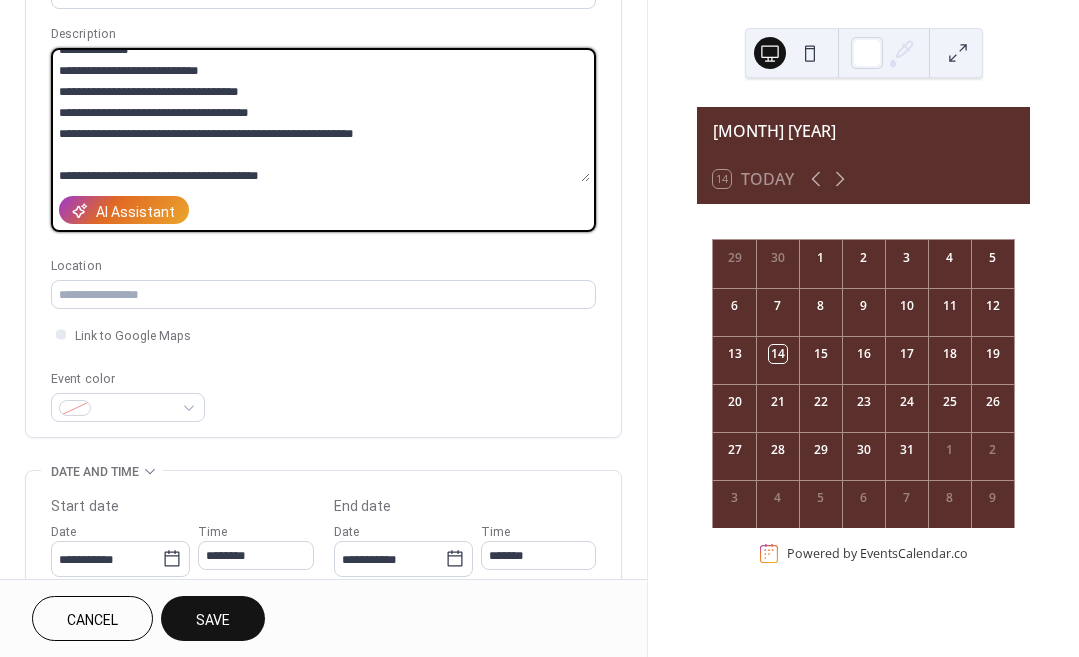 type on "**********" 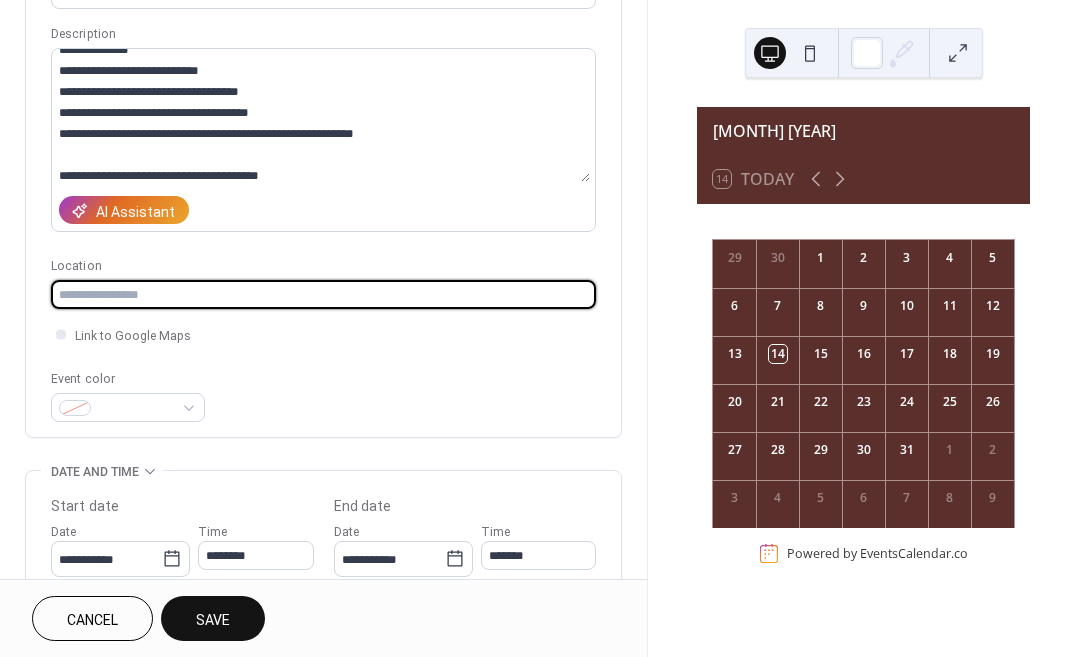 drag, startPoint x: 281, startPoint y: 215, endPoint x: 230, endPoint y: 302, distance: 100.84642 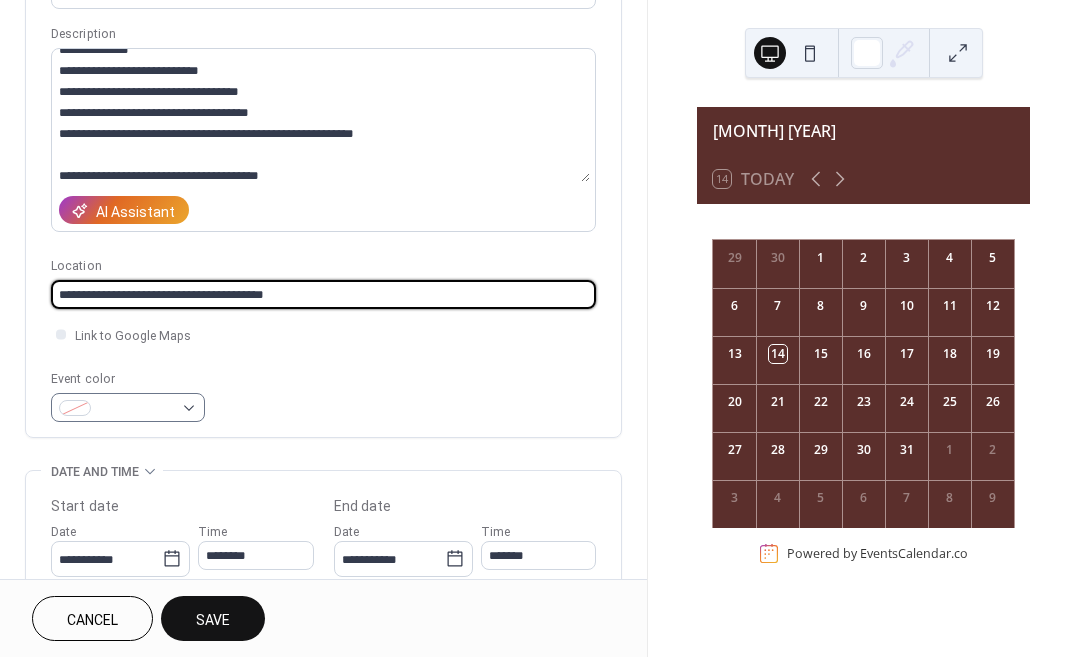 type on "**********" 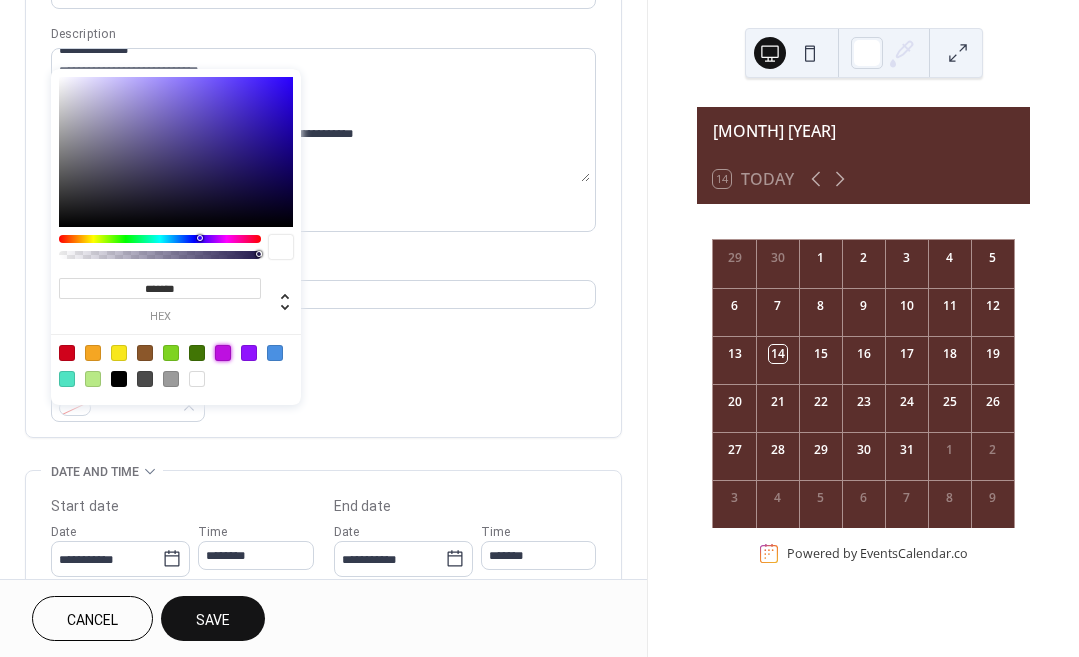 click at bounding box center [223, 353] 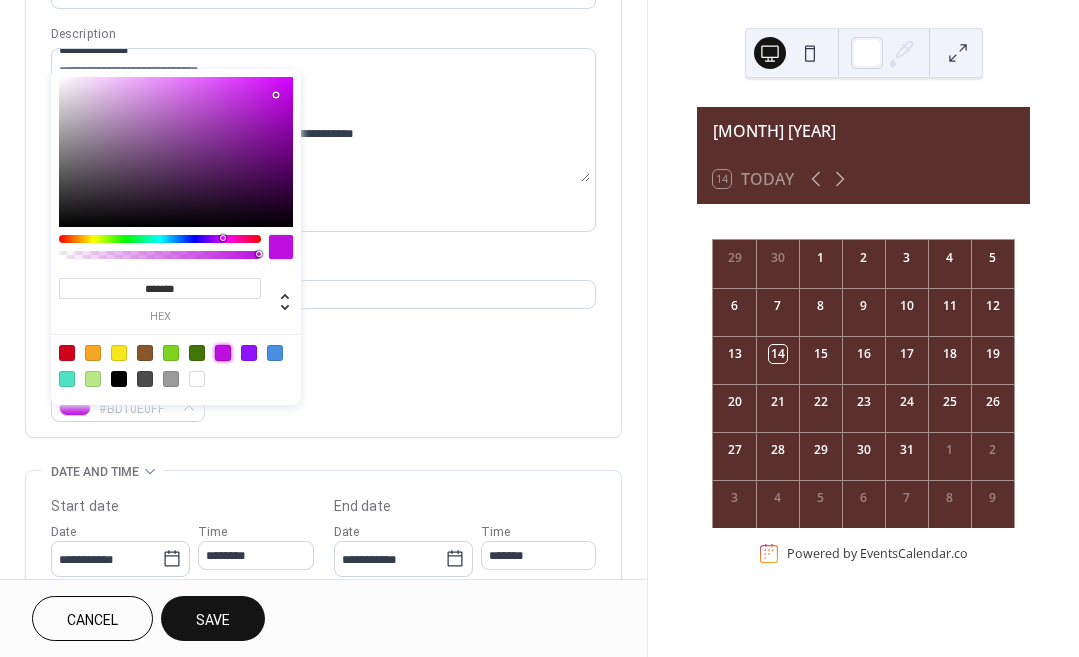 type on "*******" 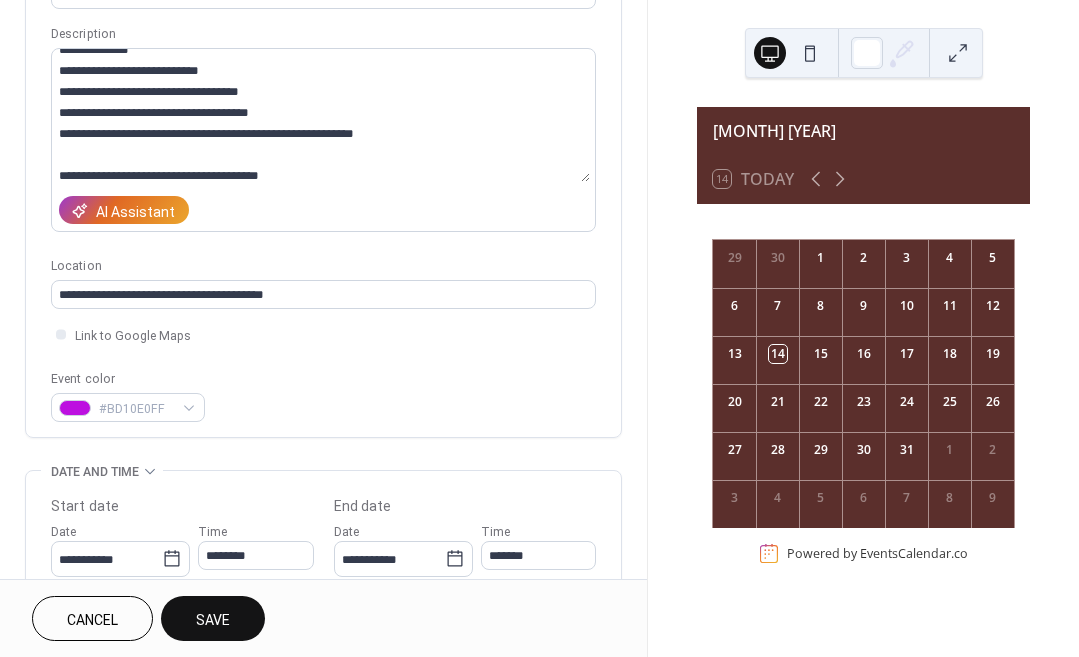 click on "**********" at bounding box center [323, 184] 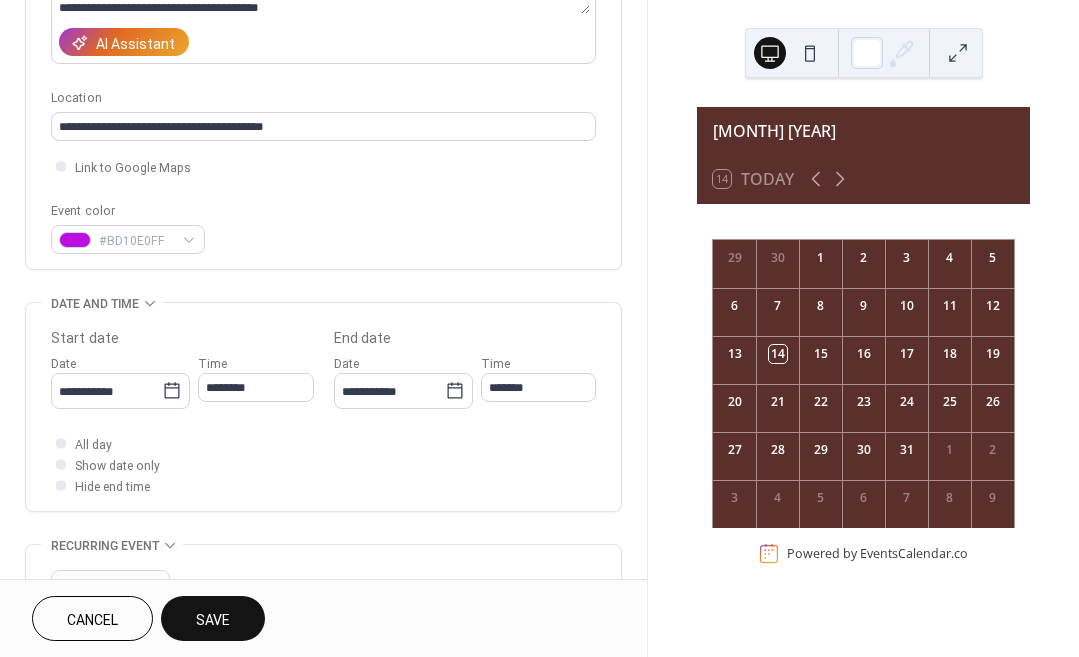 scroll, scrollTop: 350, scrollLeft: 0, axis: vertical 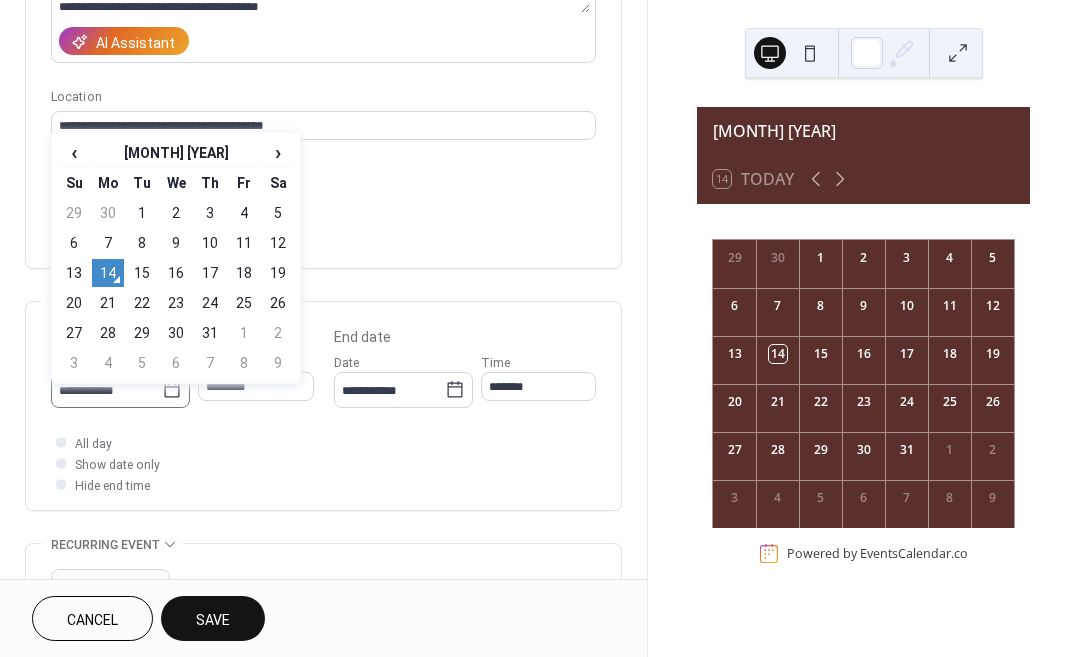 click 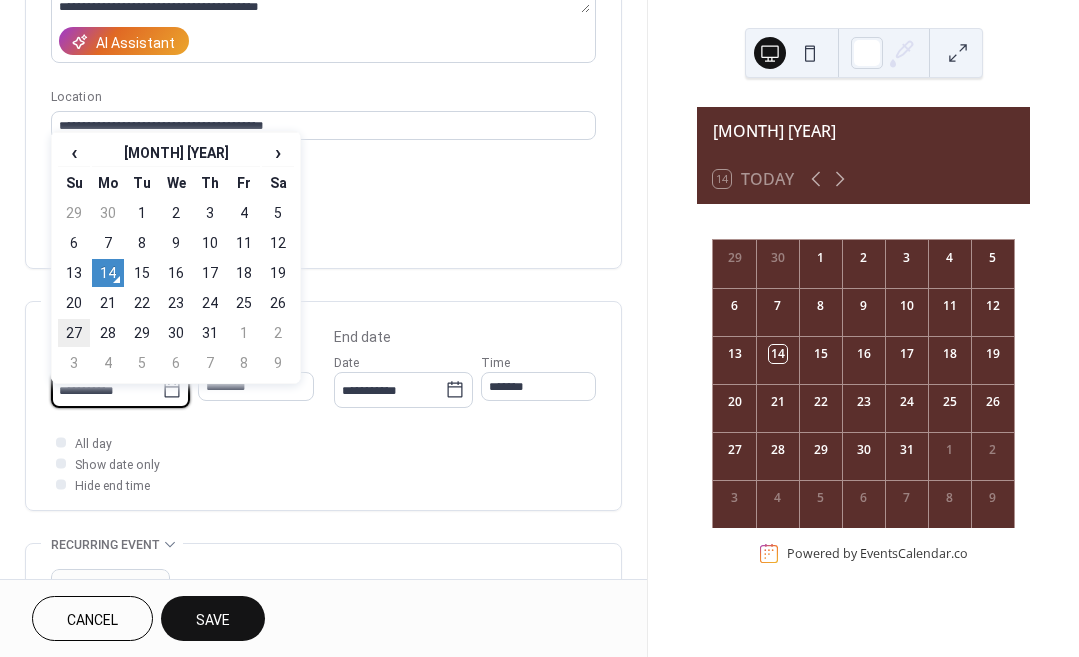 click on "27" at bounding box center (74, 333) 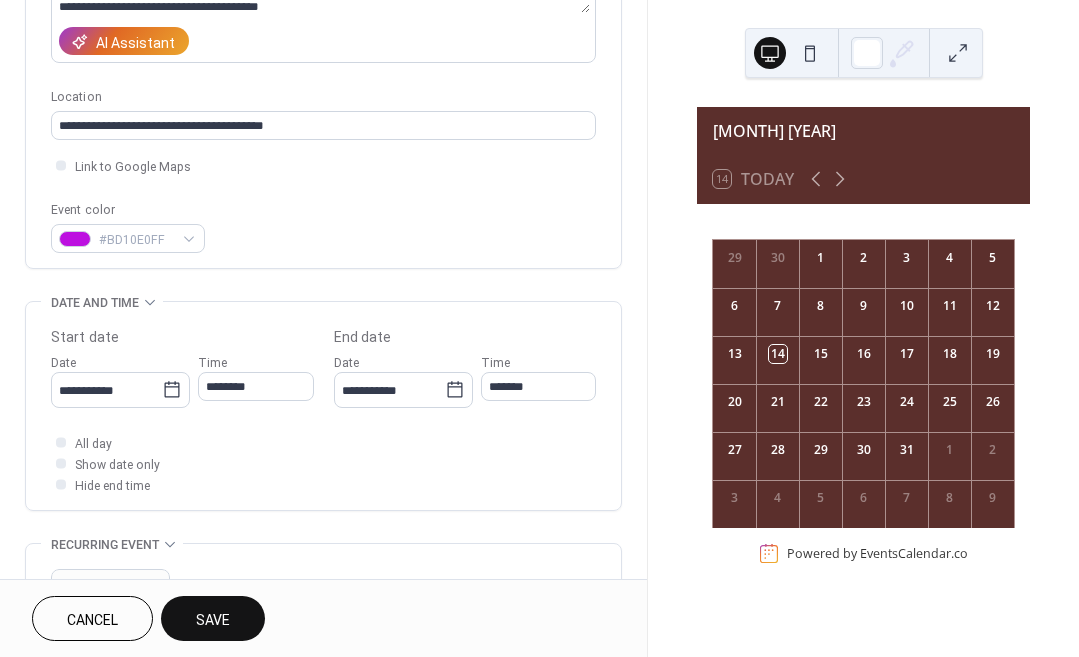 type on "**********" 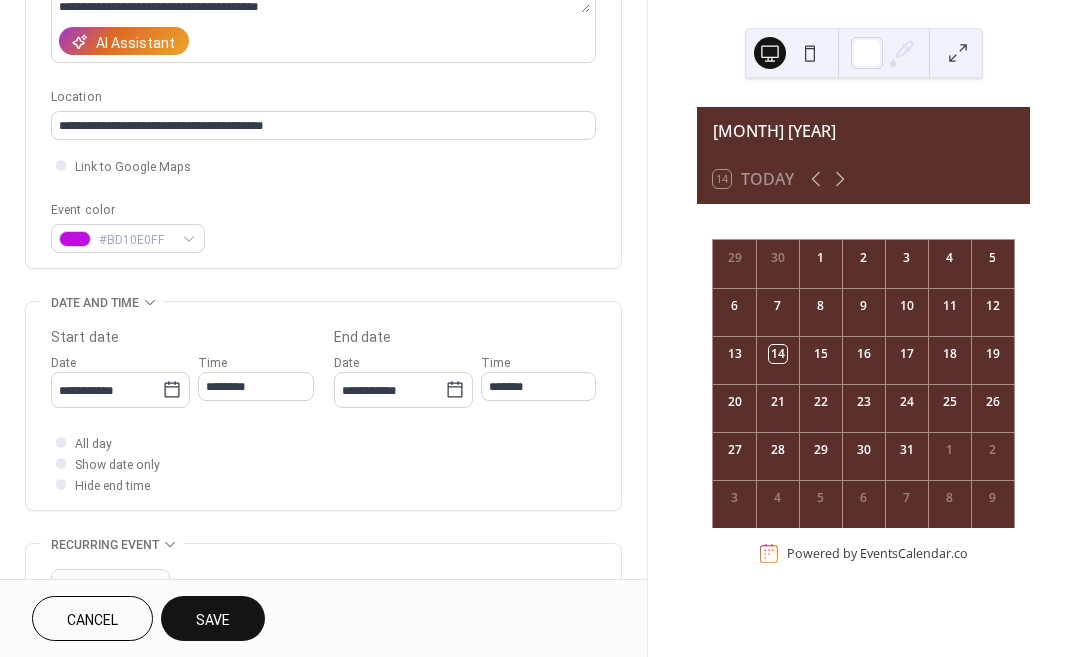type on "**********" 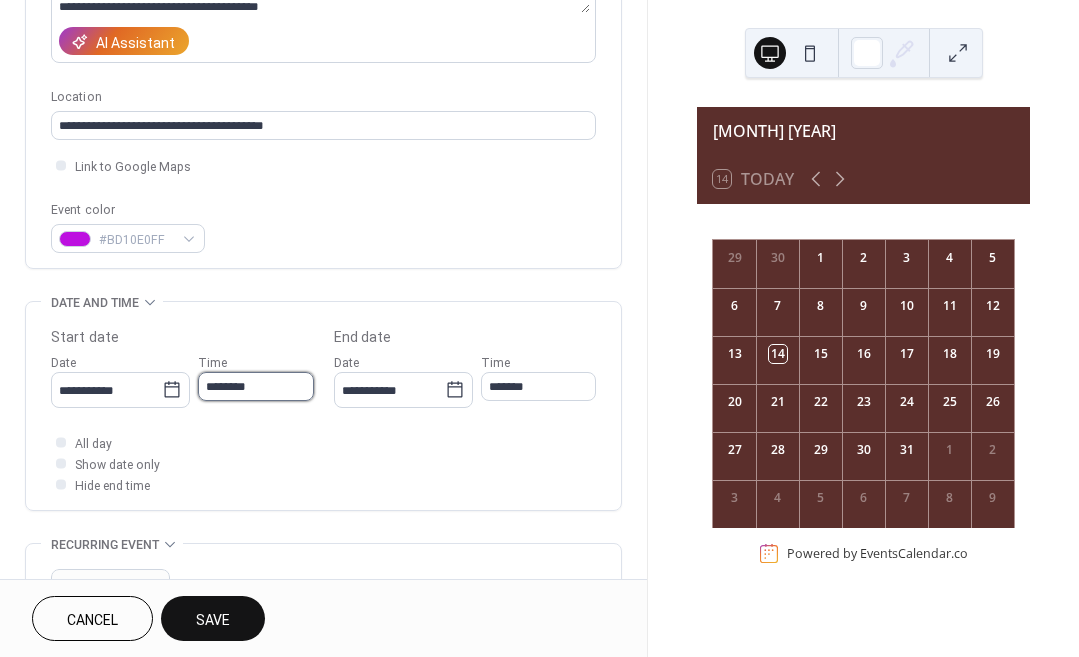 click on "********" at bounding box center [256, 386] 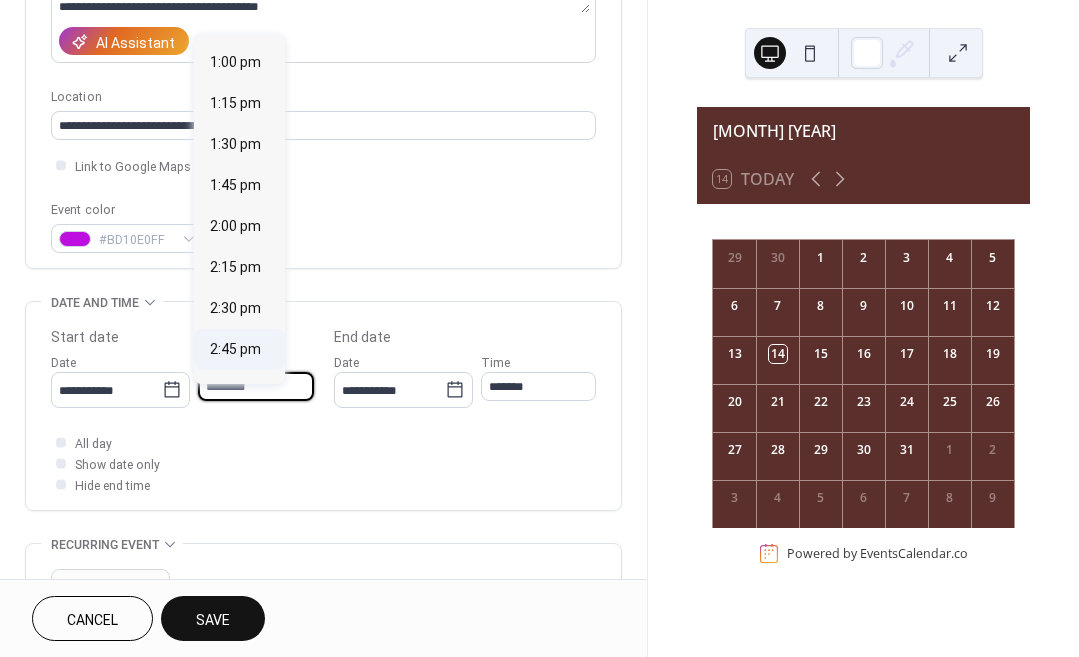 scroll, scrollTop: 2193, scrollLeft: 0, axis: vertical 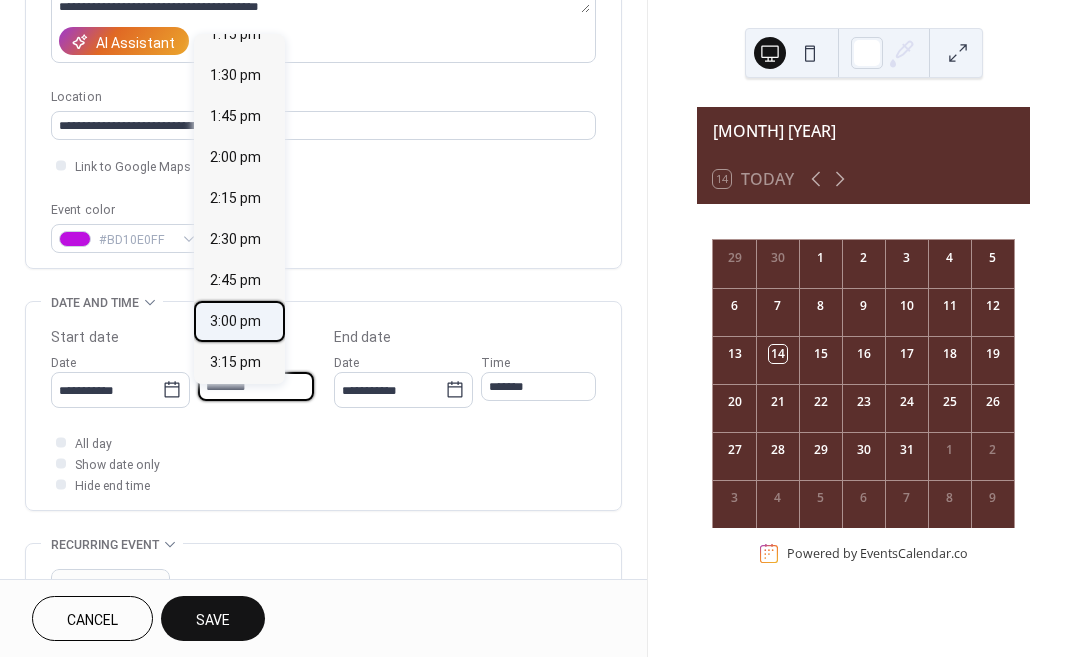 click on "3:00 pm" at bounding box center [235, 321] 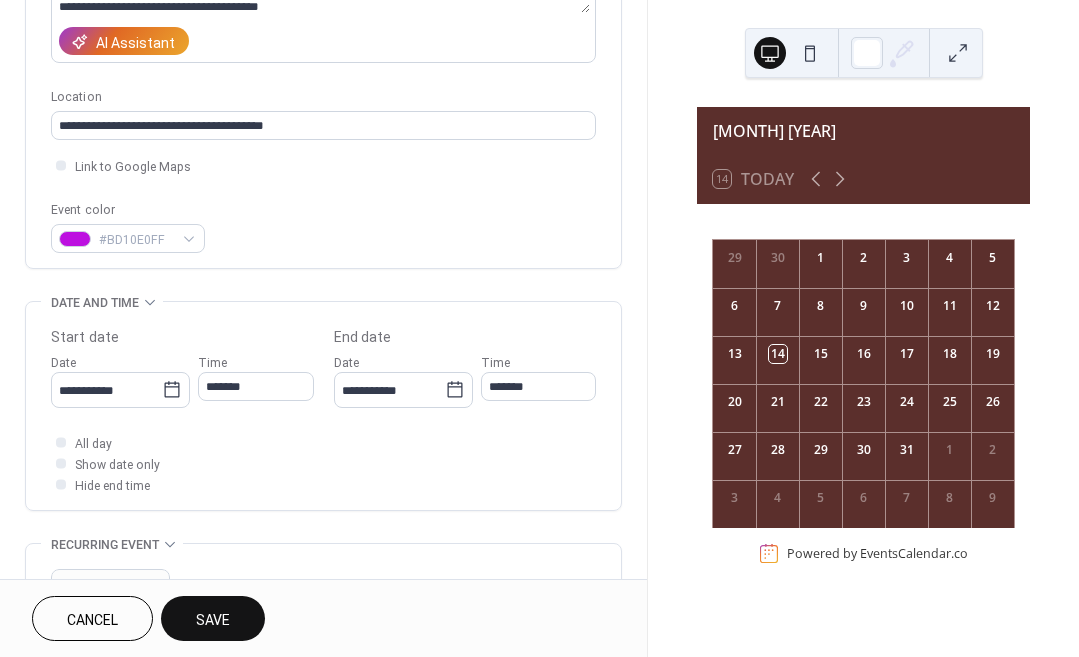 type on "*******" 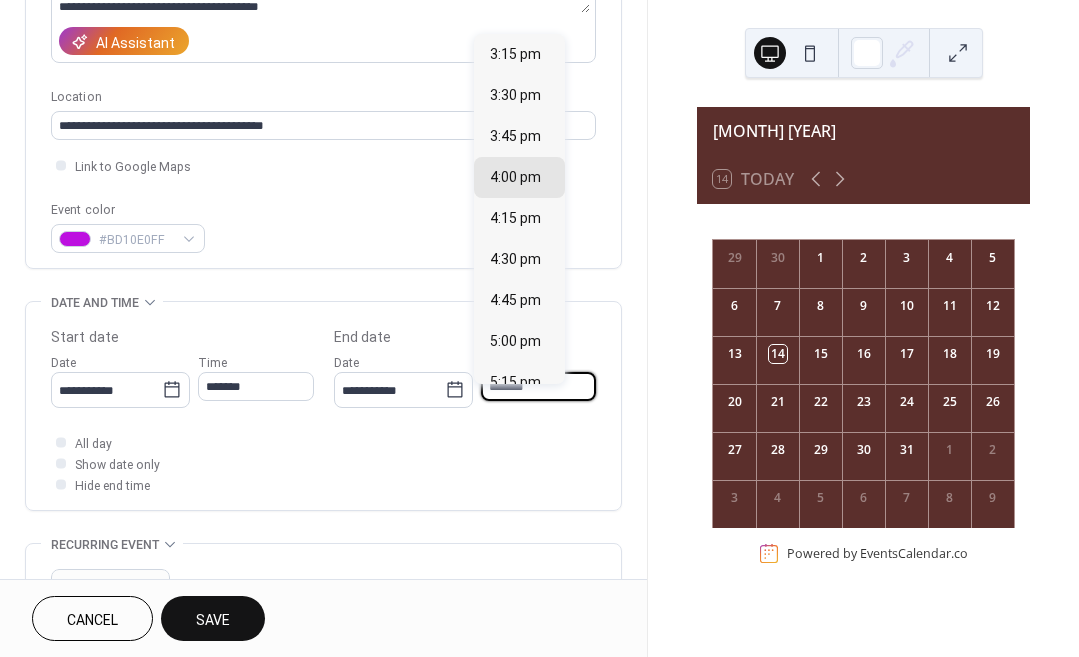 click on "*******" at bounding box center [539, 386] 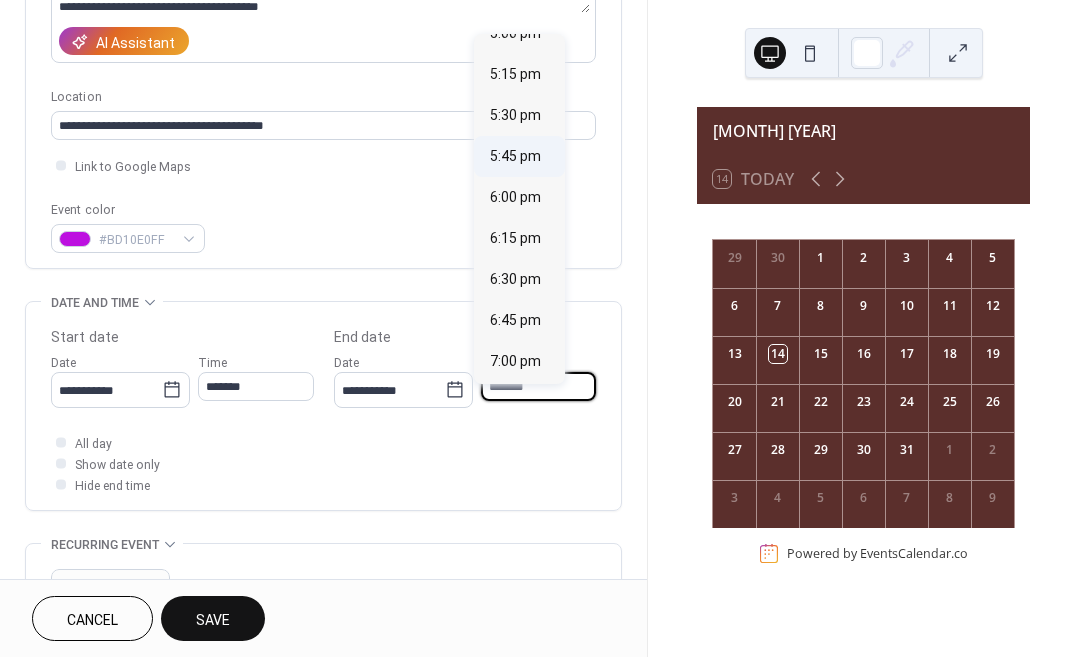 scroll, scrollTop: 323, scrollLeft: 0, axis: vertical 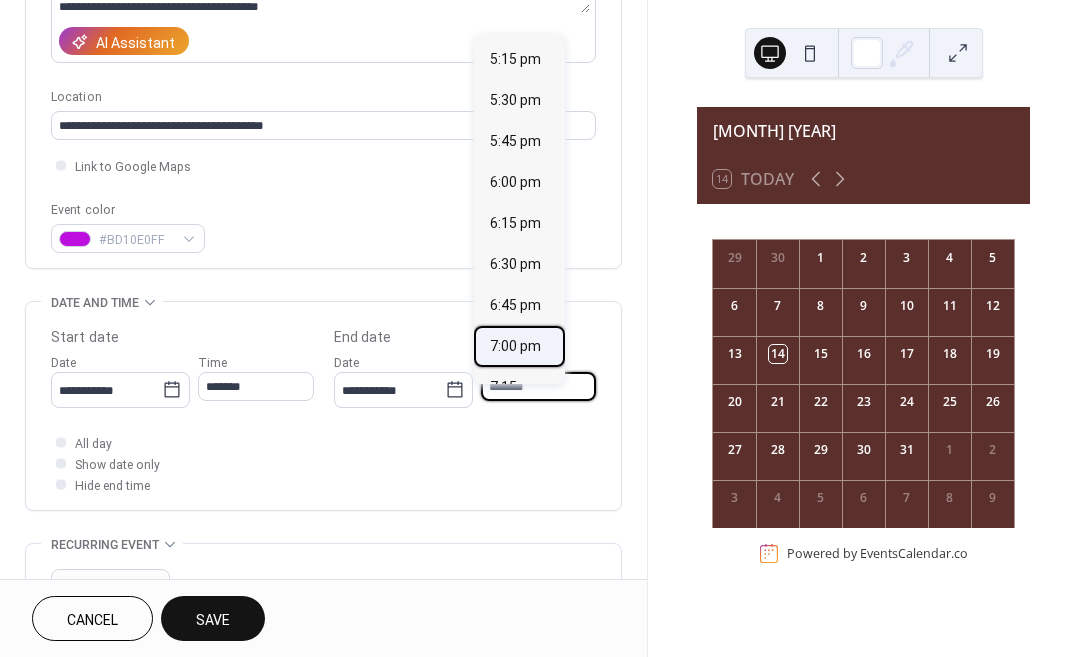 click on "7:00 pm" at bounding box center [515, 346] 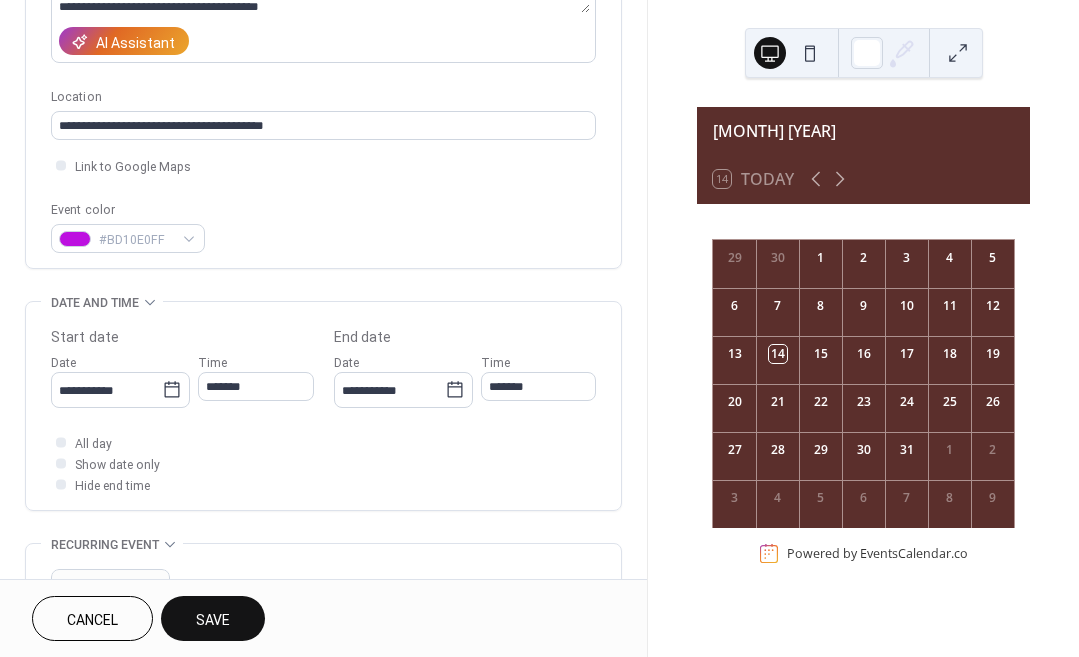 type on "*******" 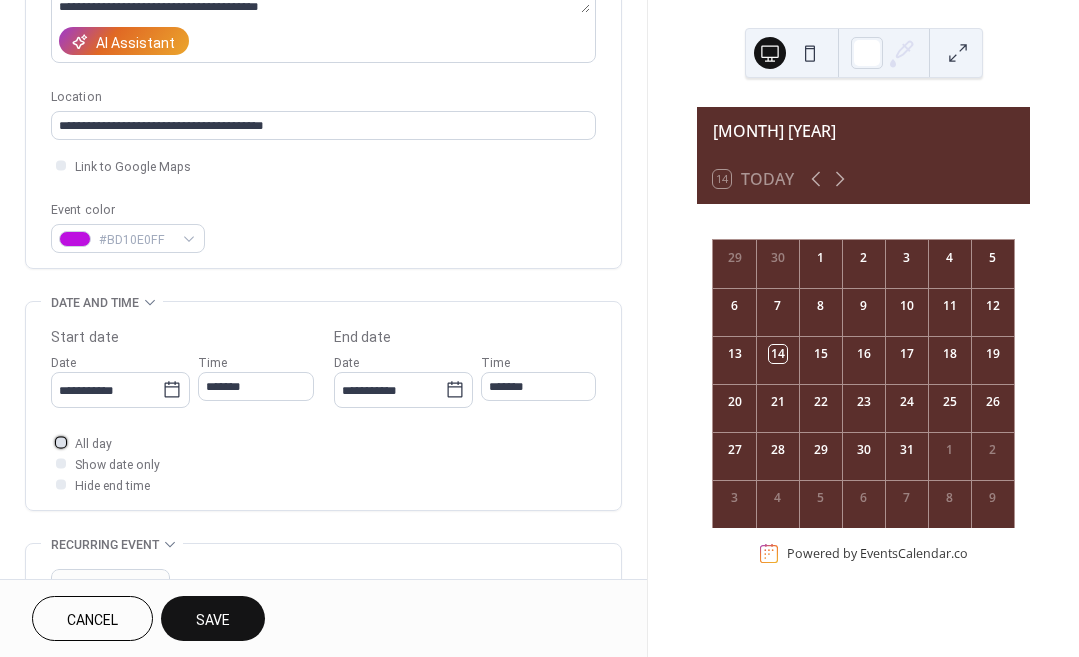 click at bounding box center [61, 442] 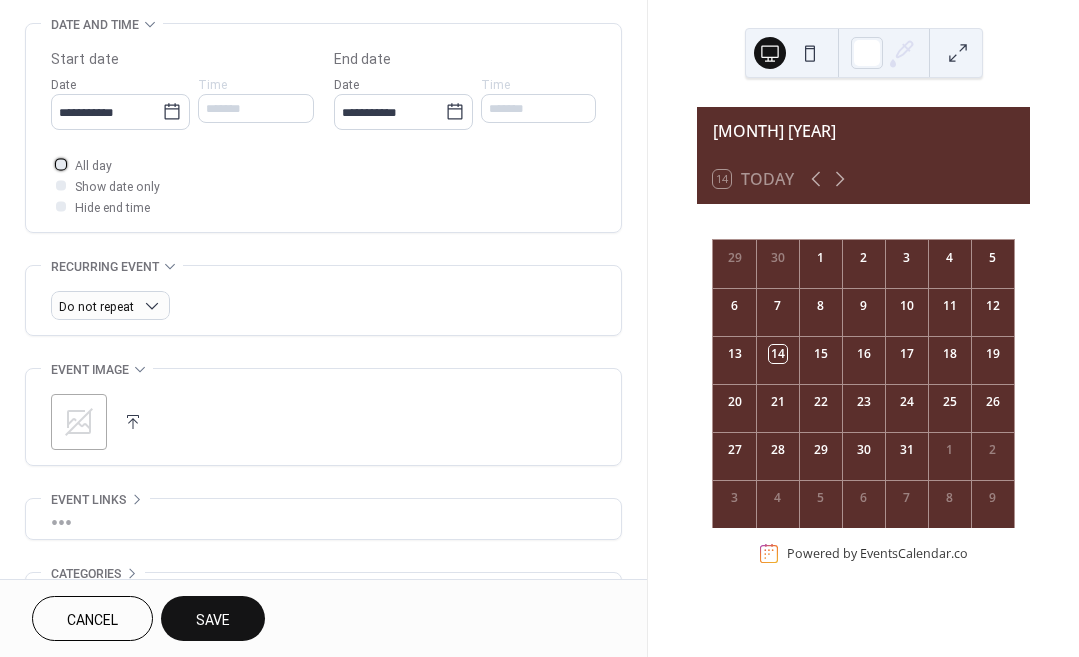 scroll, scrollTop: 641, scrollLeft: 0, axis: vertical 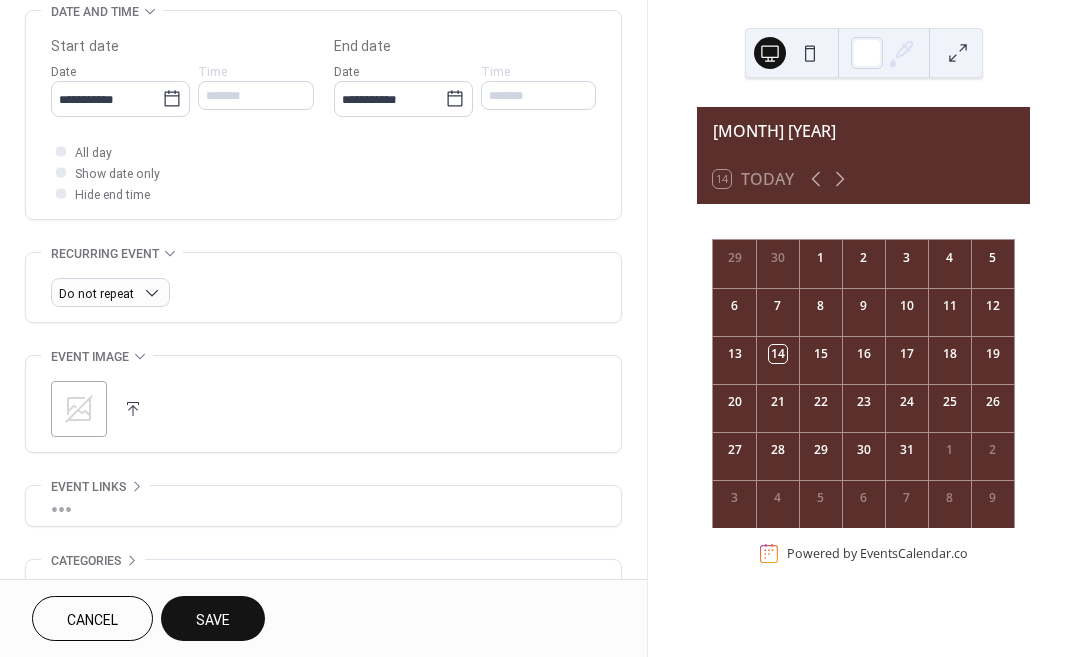 click 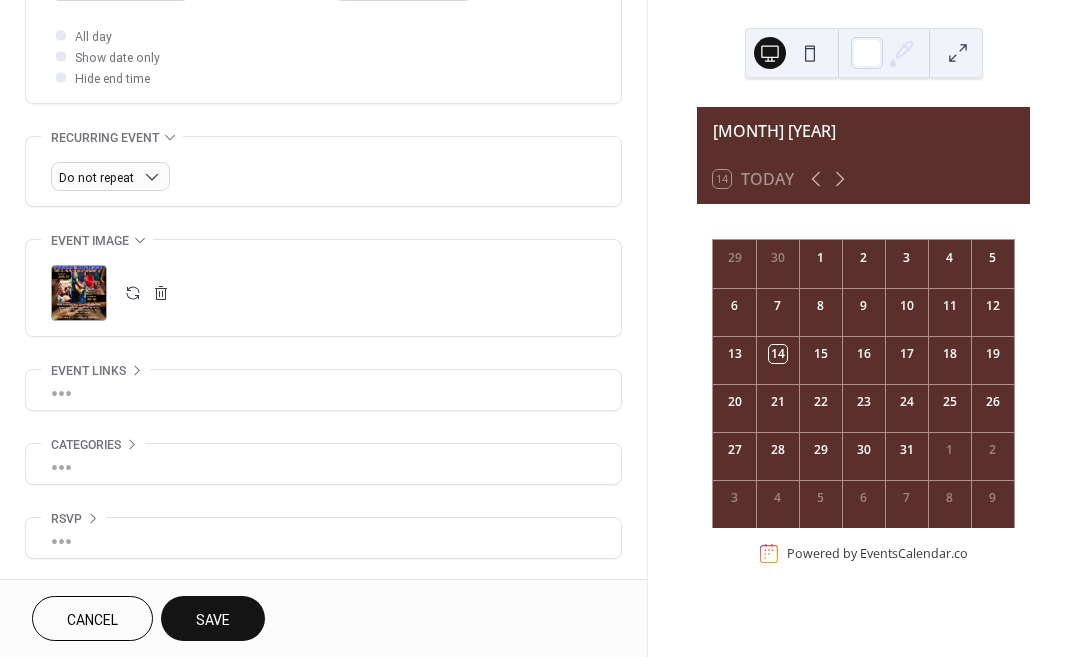 scroll, scrollTop: 770, scrollLeft: 0, axis: vertical 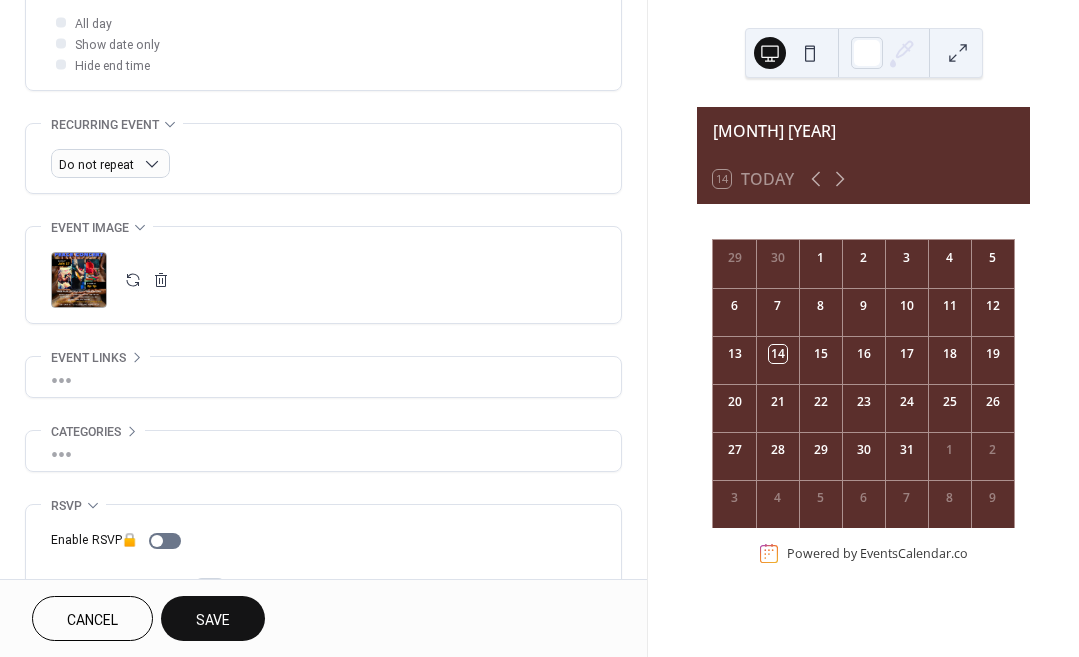 click 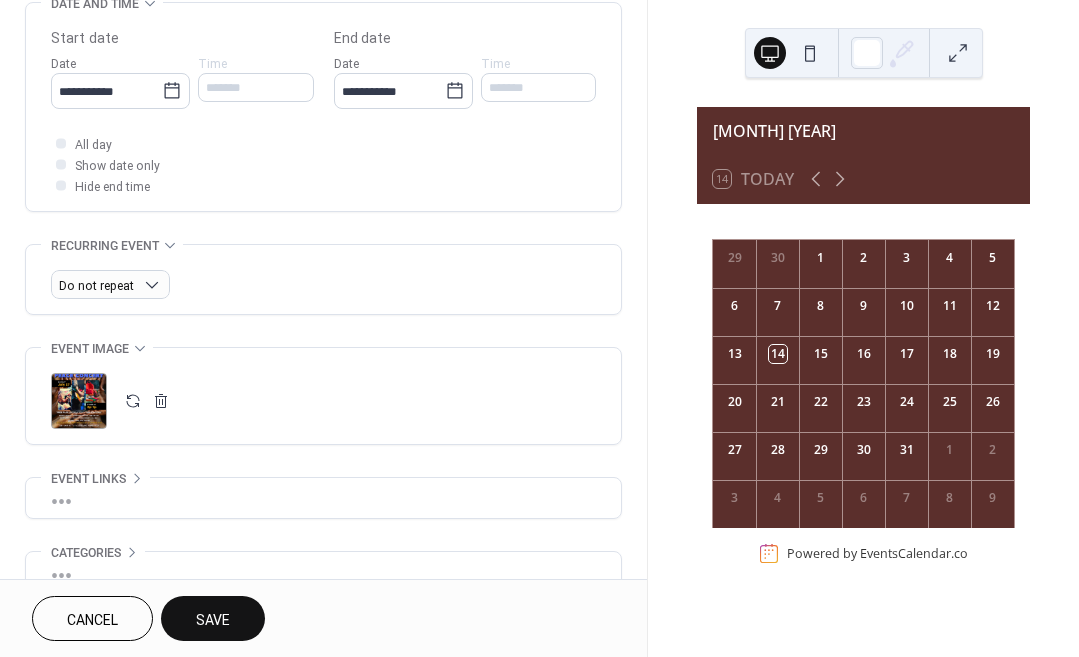 scroll, scrollTop: 689, scrollLeft: 0, axis: vertical 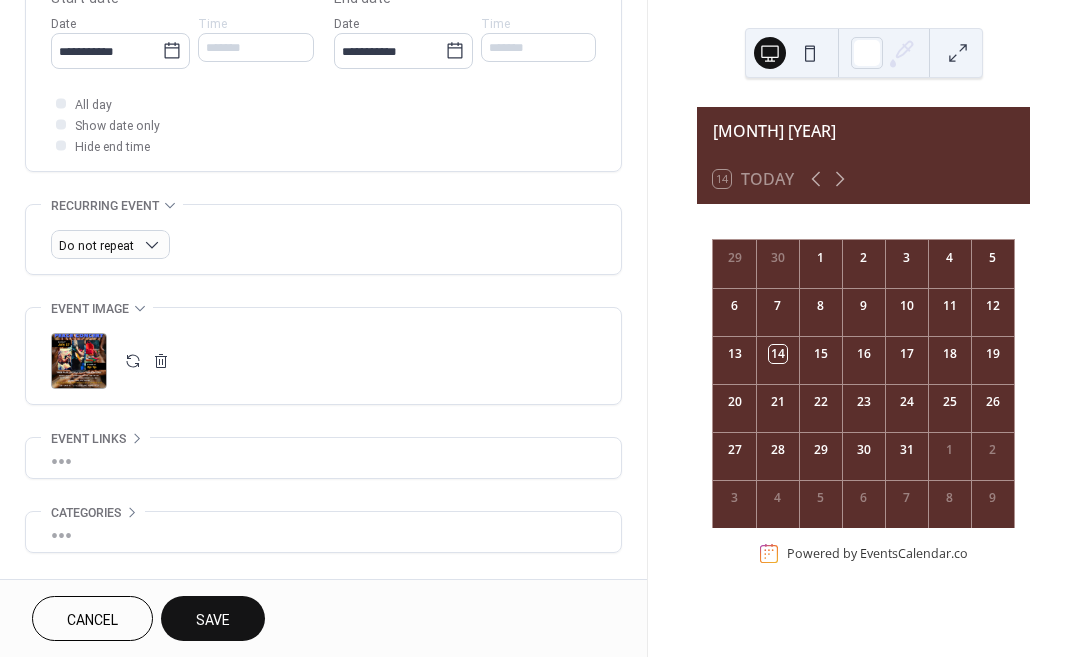 click on "Save" at bounding box center [213, 620] 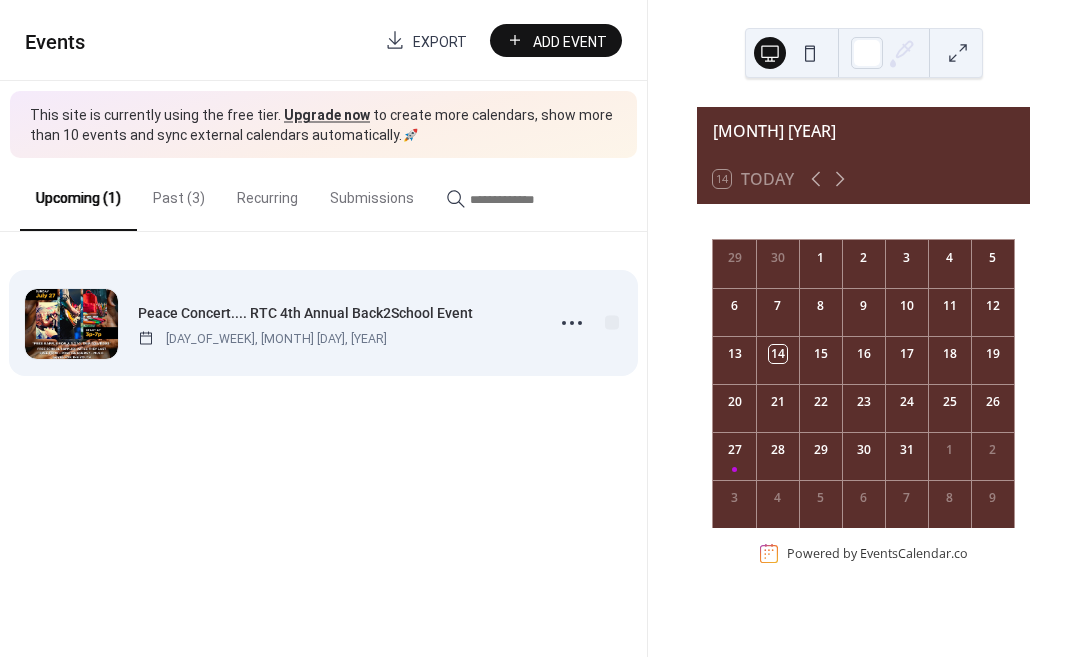 click at bounding box center [587, 323] 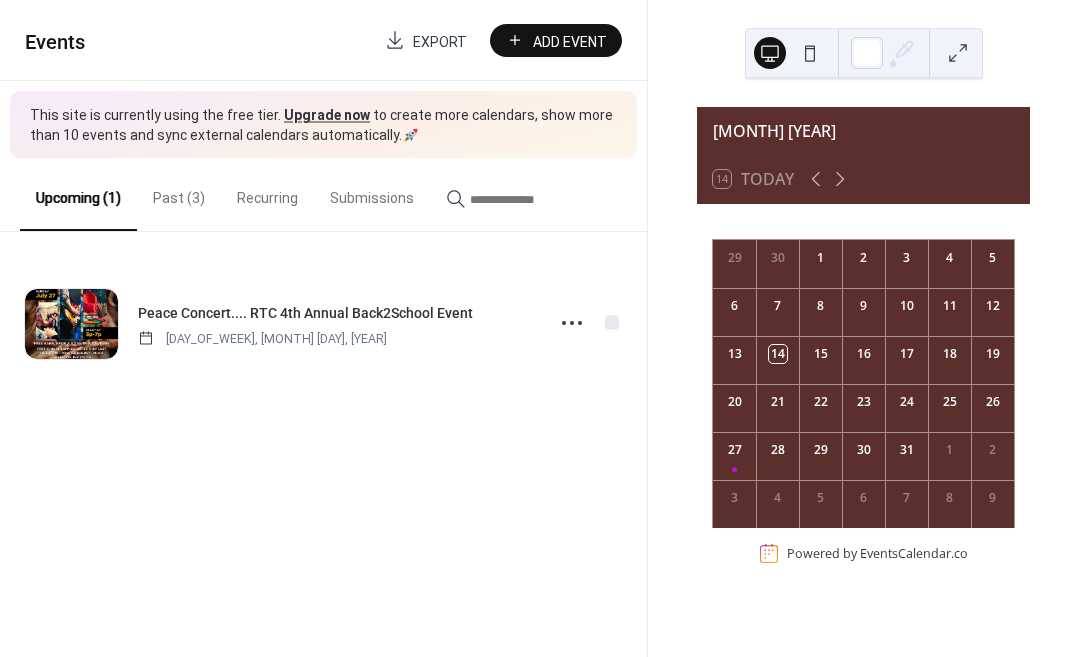click on "Events Export Add Event This site is currently using the free tier.   Upgrade now   to create more calendars, show more than 10 events and sync external calendars automatically. 🚀 Upcoming (1) Past (3) Recurring Submissions Peace Concert.... RTC 4th Annual Back2School Event Sunday, July 27, 2025 Cancel" at bounding box center [323, 328] 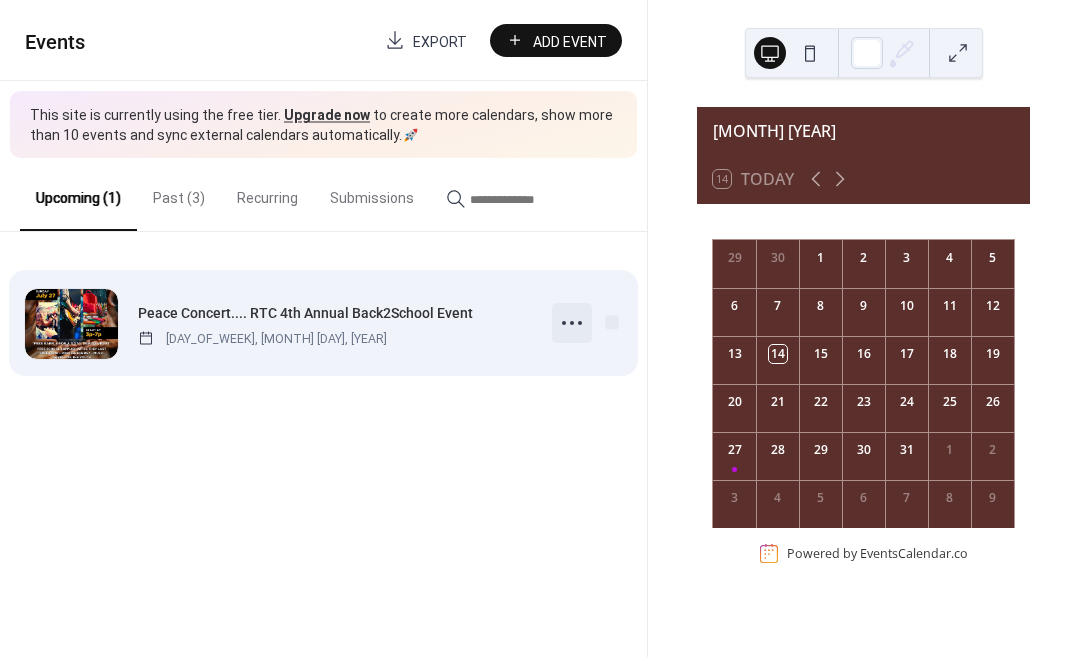 click 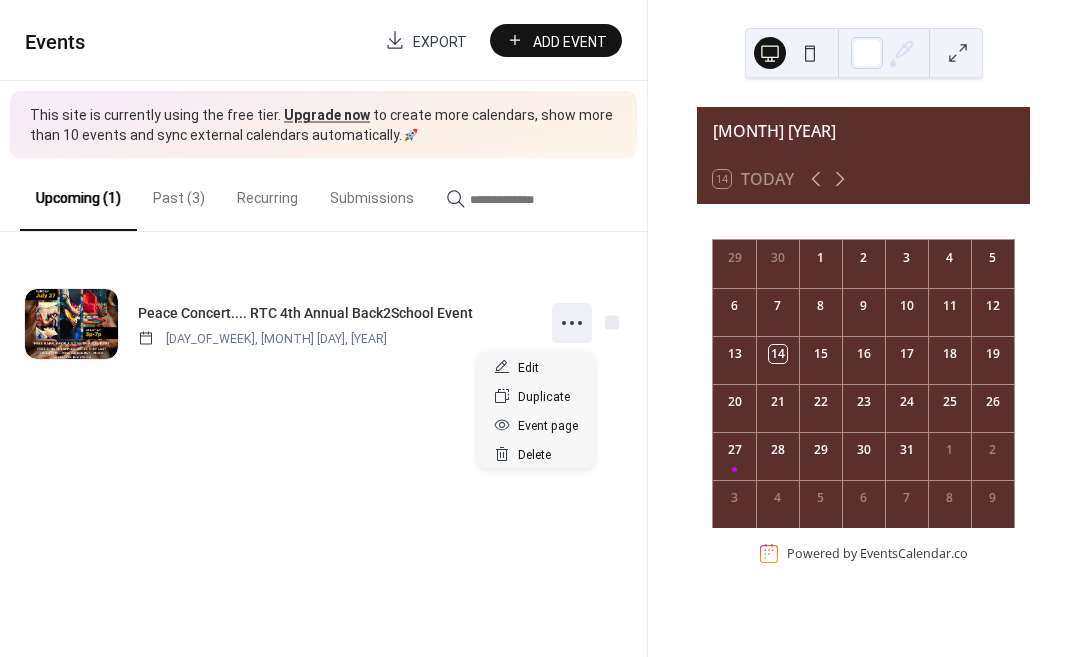 click on "Peace Concert.... RTC 4th Annual Back2School Event Sunday, July 27, 2025" at bounding box center [323, 323] 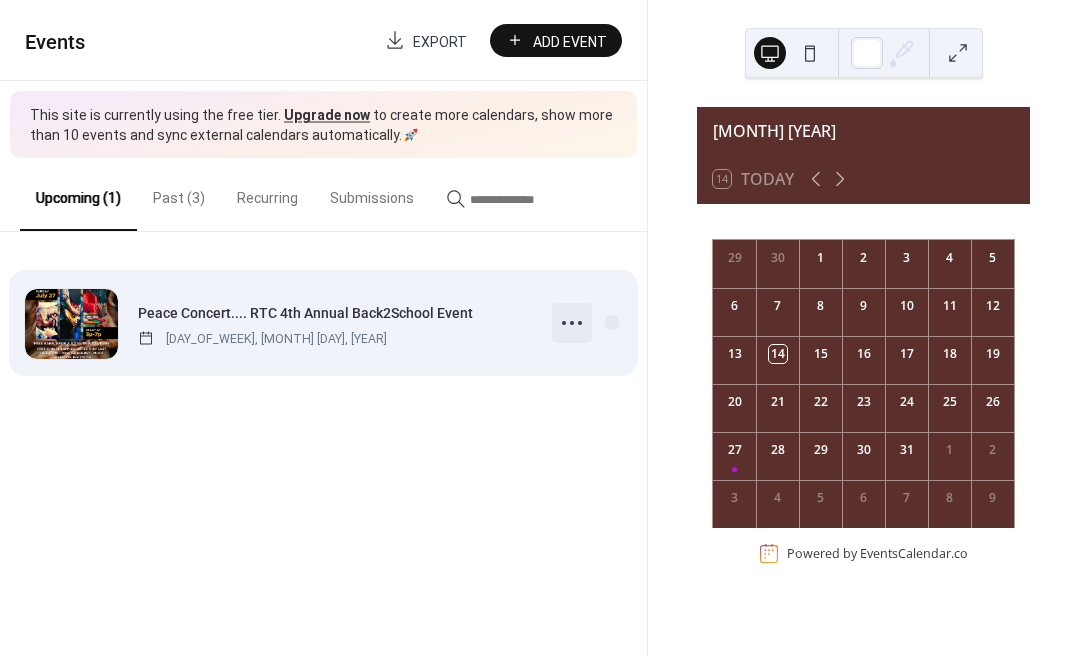 click 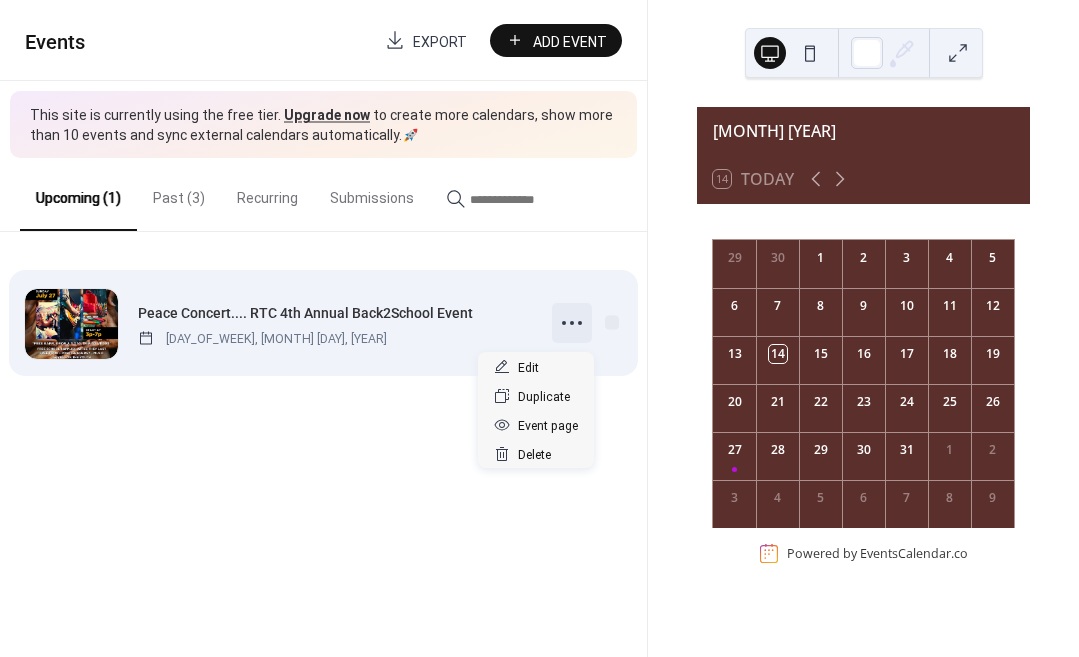 click on "Peace Concert.... RTC 4th Annual Back2School Event Sunday, July 27, 2025" at bounding box center [323, 323] 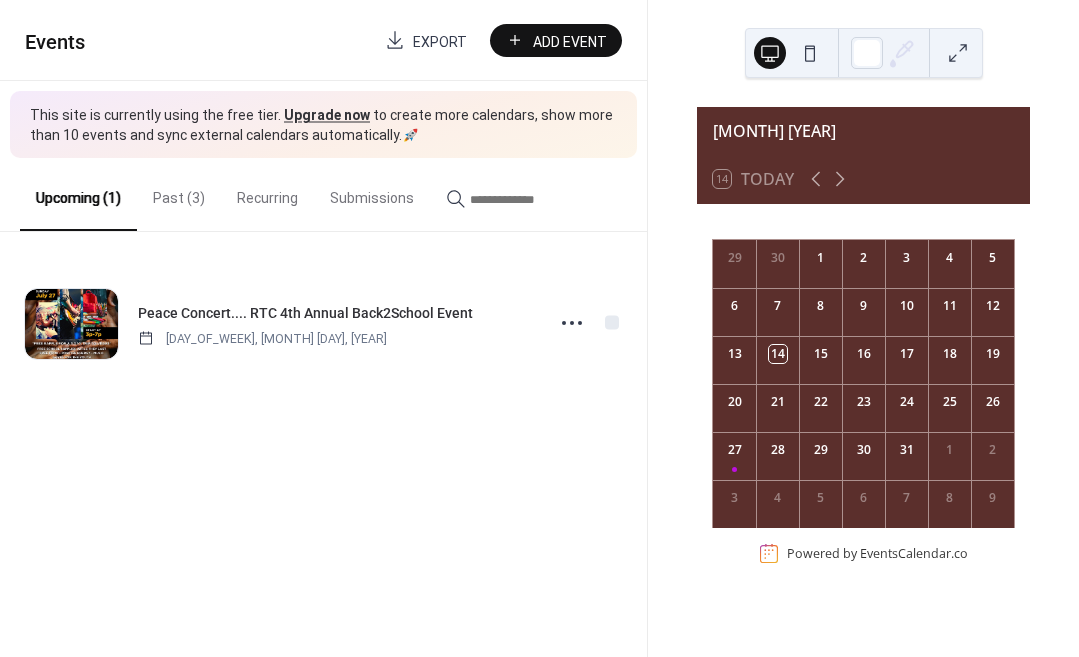 click at bounding box center (958, 53) 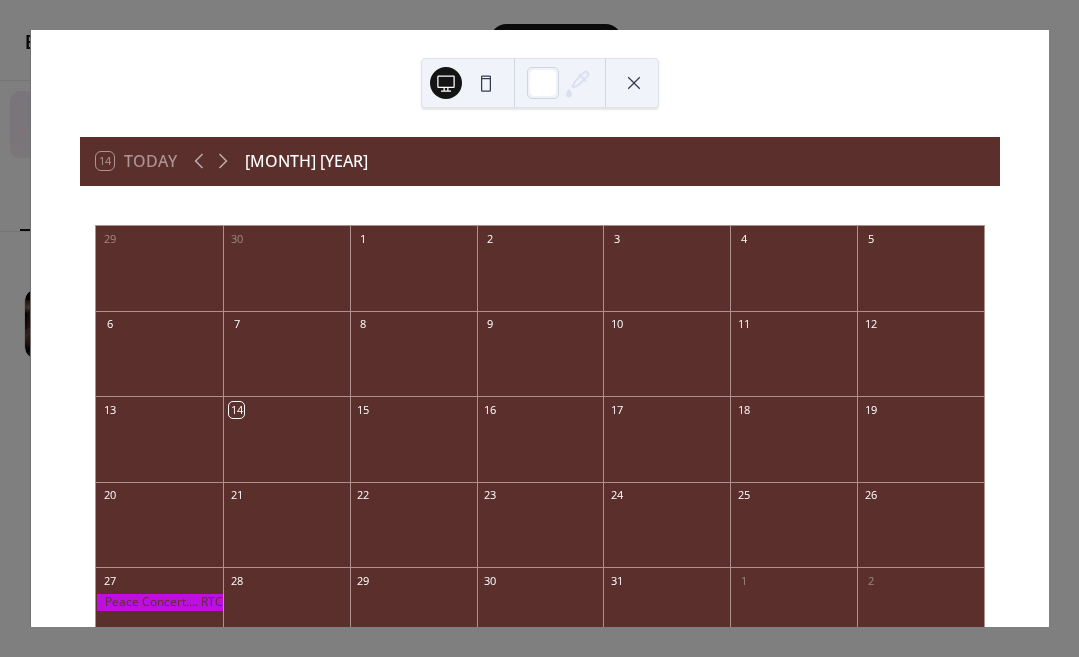 click at bounding box center [634, 83] 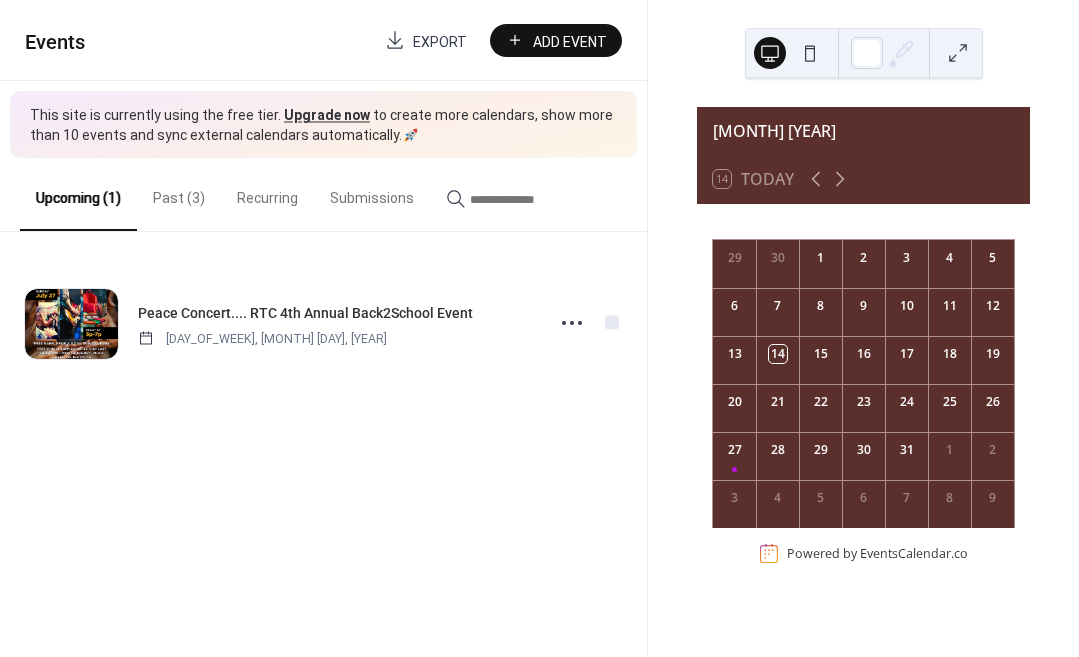click on "Events Export Add Event This site is currently using the free tier.   Upgrade now   to create more calendars, show more than 10 events and sync external calendars automatically. 🚀 Upcoming (1) Past (3) Recurring Submissions Peace Concert.... RTC 4th Annual Back2School Event Sunday, July 27, 2025 Cancel" at bounding box center (323, 328) 